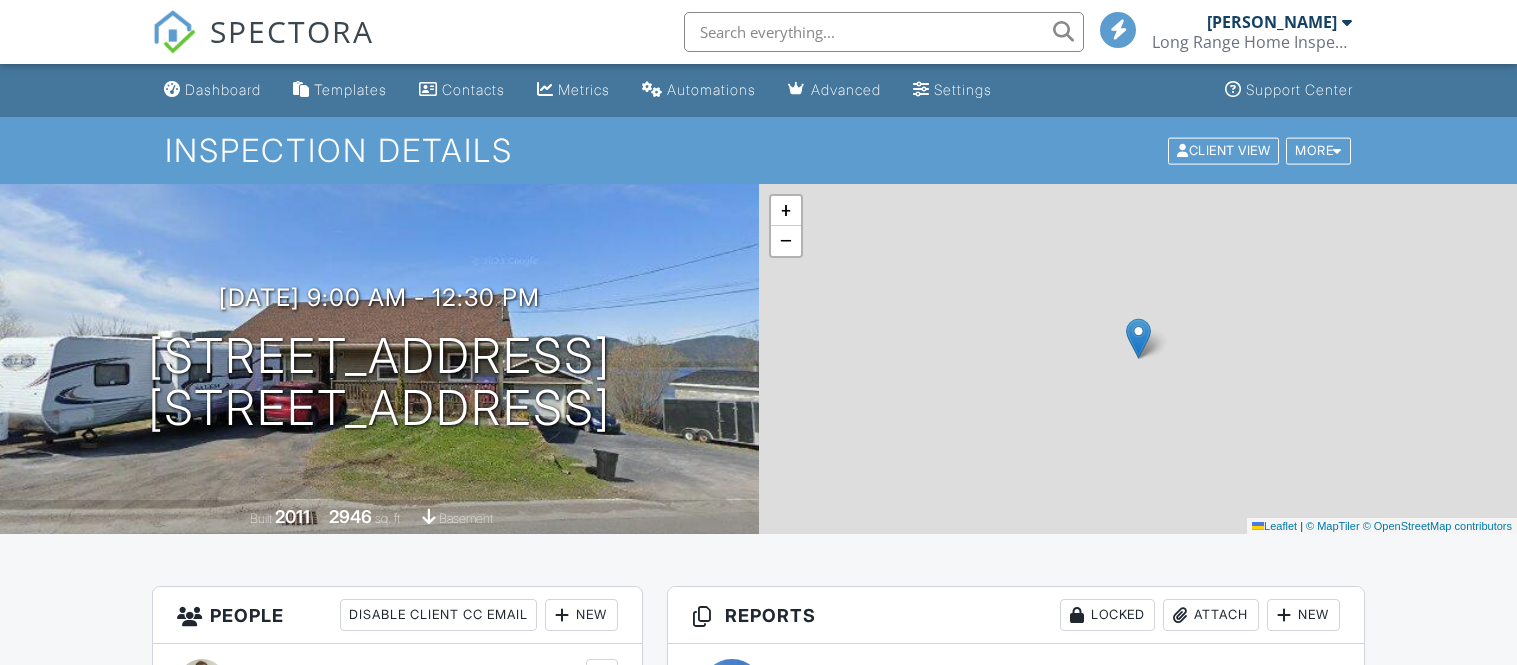 scroll, scrollTop: 0, scrollLeft: 0, axis: both 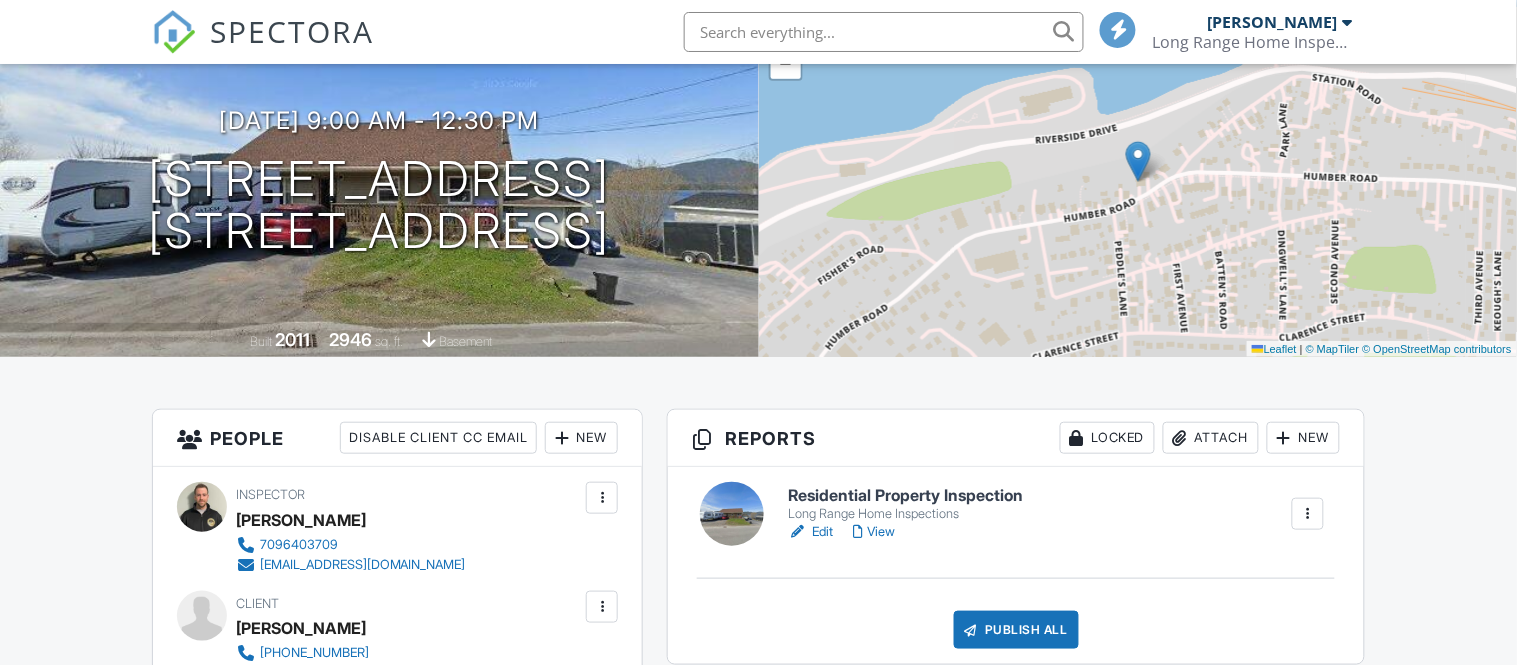 click on "Edit" at bounding box center [810, 532] 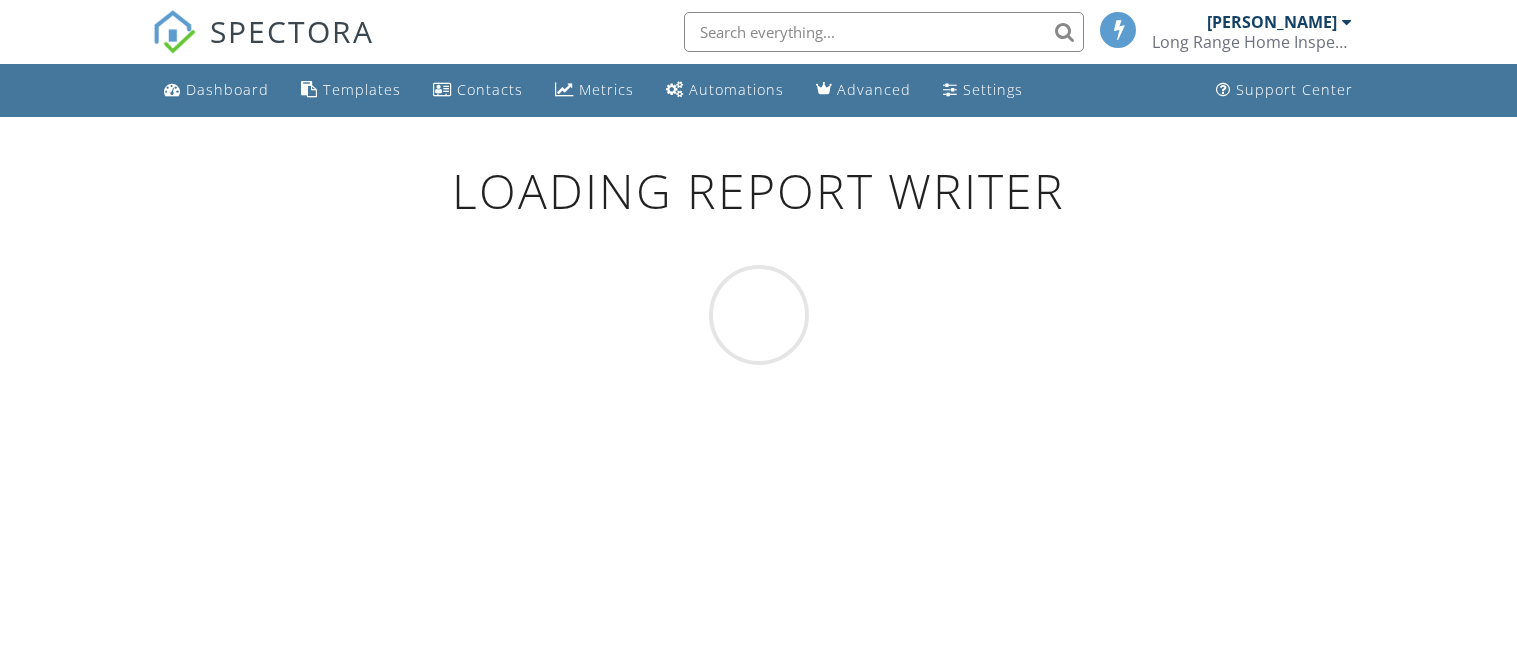 scroll, scrollTop: 0, scrollLeft: 0, axis: both 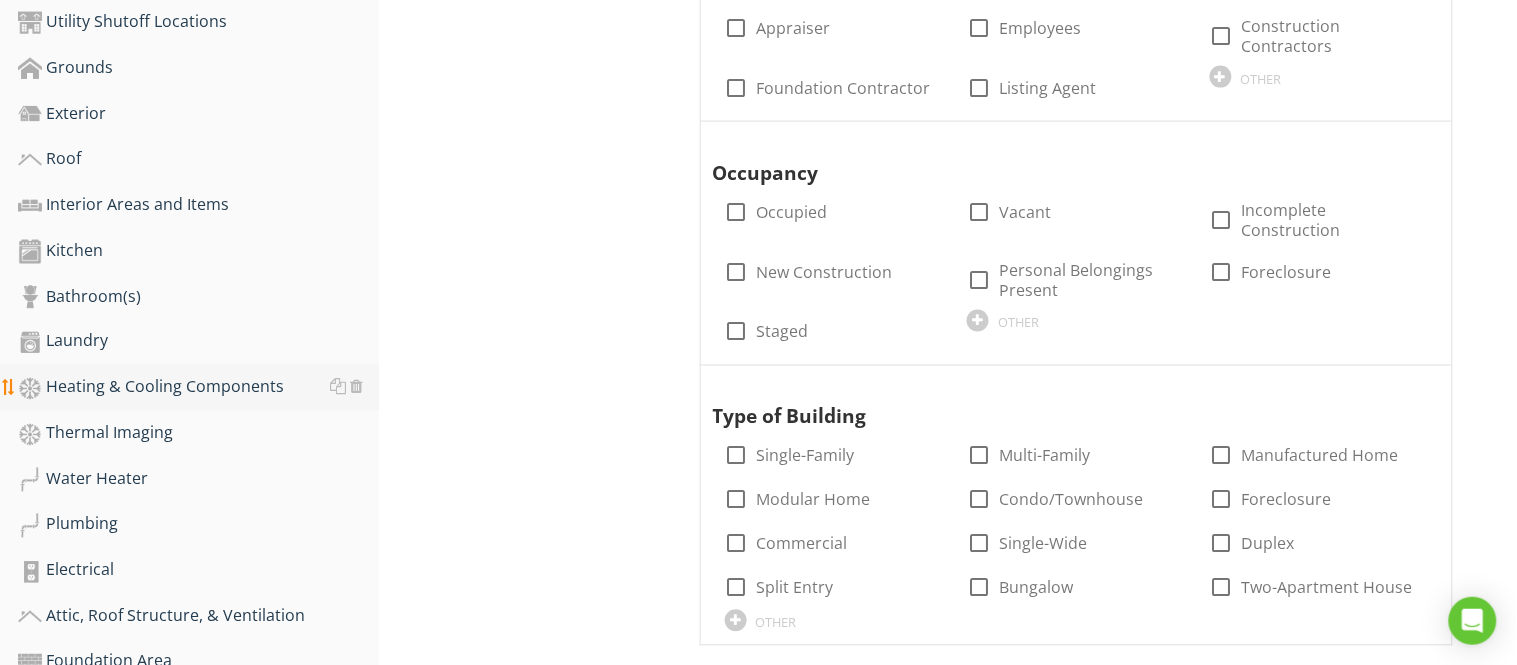 click on "Heating & Cooling Components" at bounding box center [198, 388] 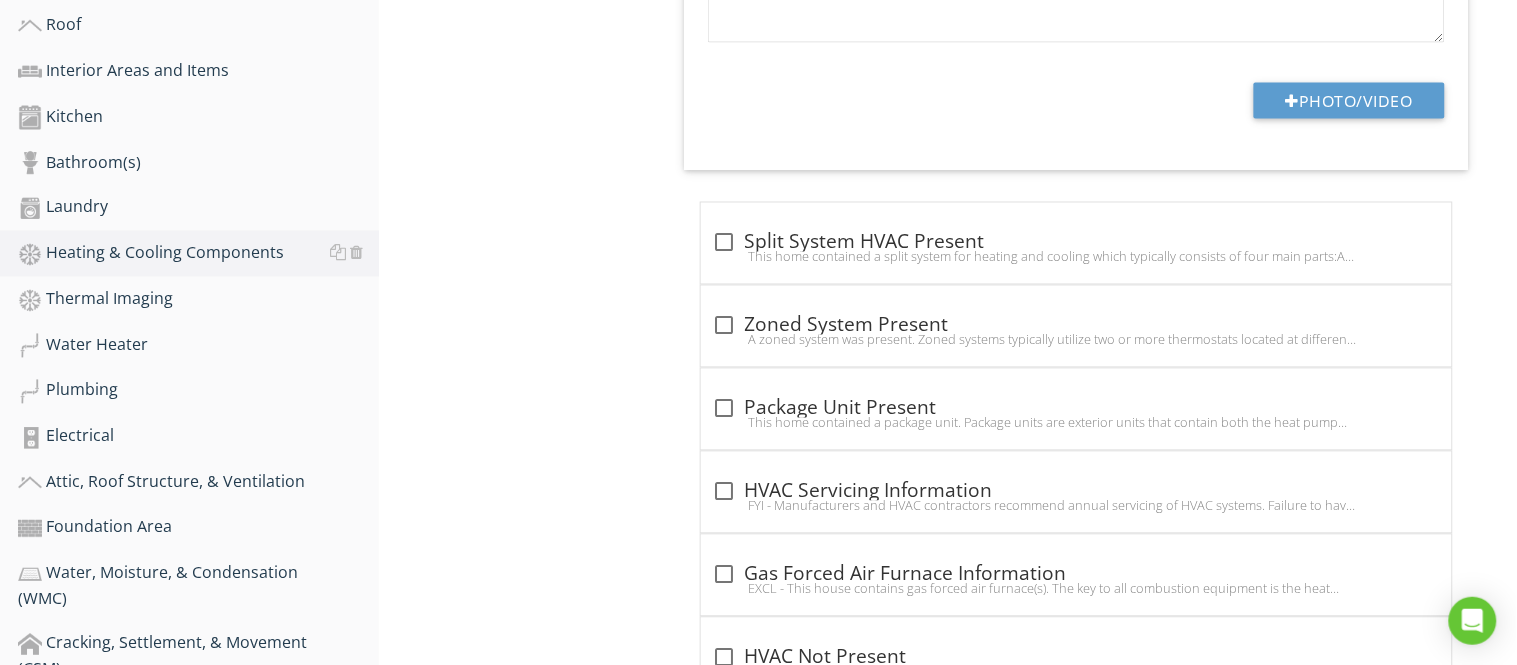 scroll, scrollTop: 844, scrollLeft: 0, axis: vertical 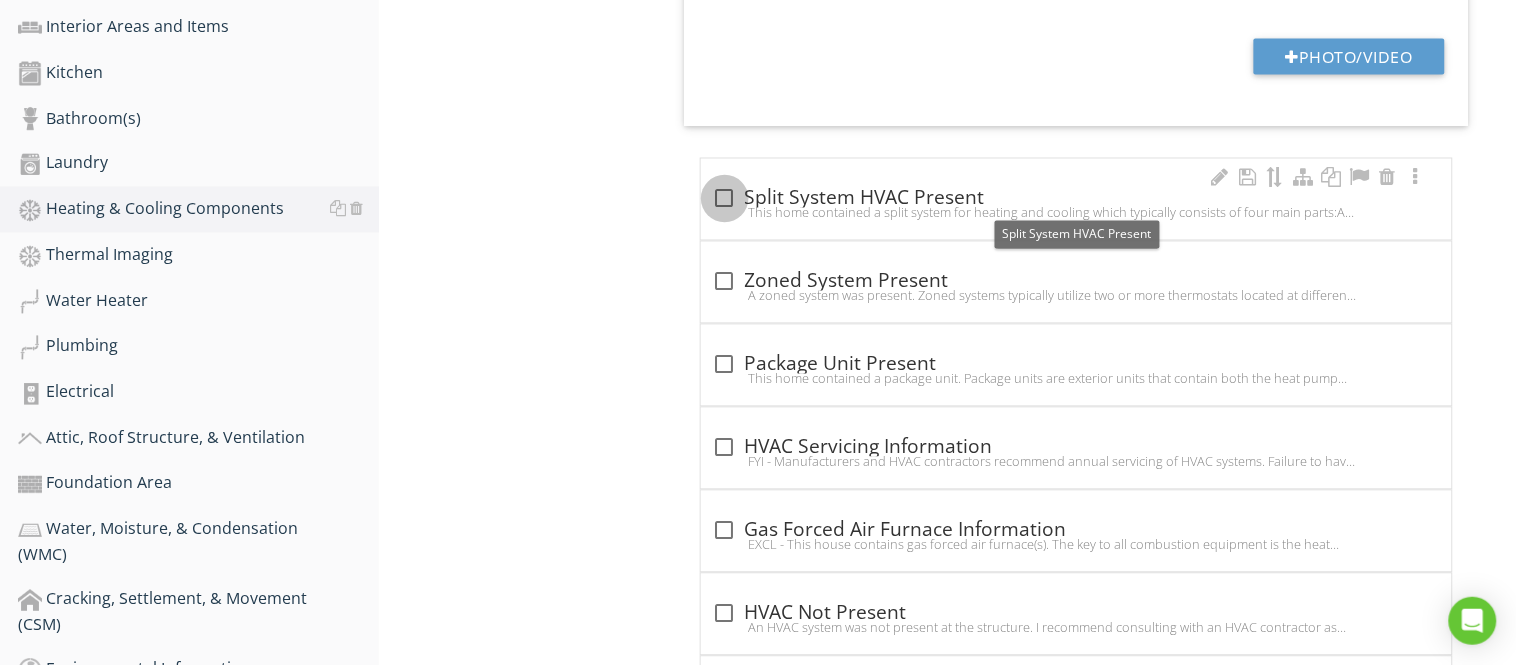 click at bounding box center (725, 199) 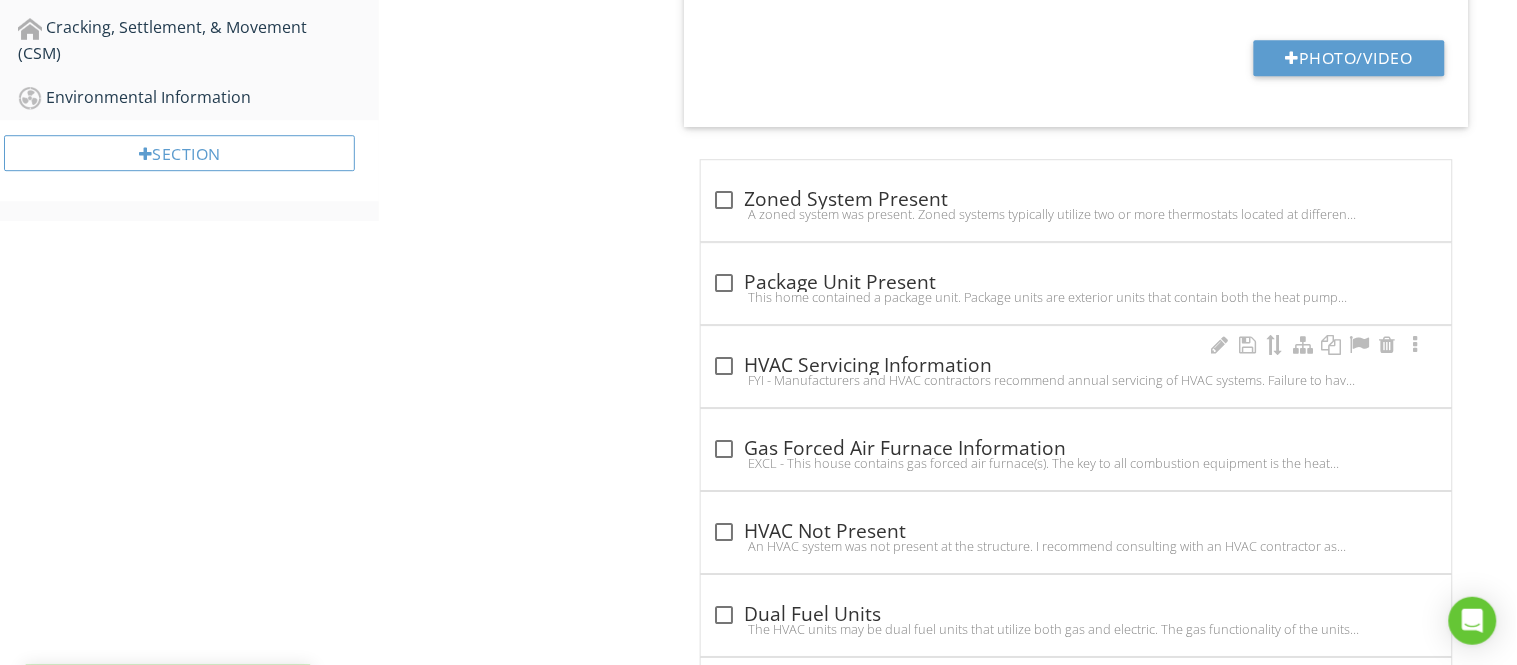 scroll, scrollTop: 1422, scrollLeft: 0, axis: vertical 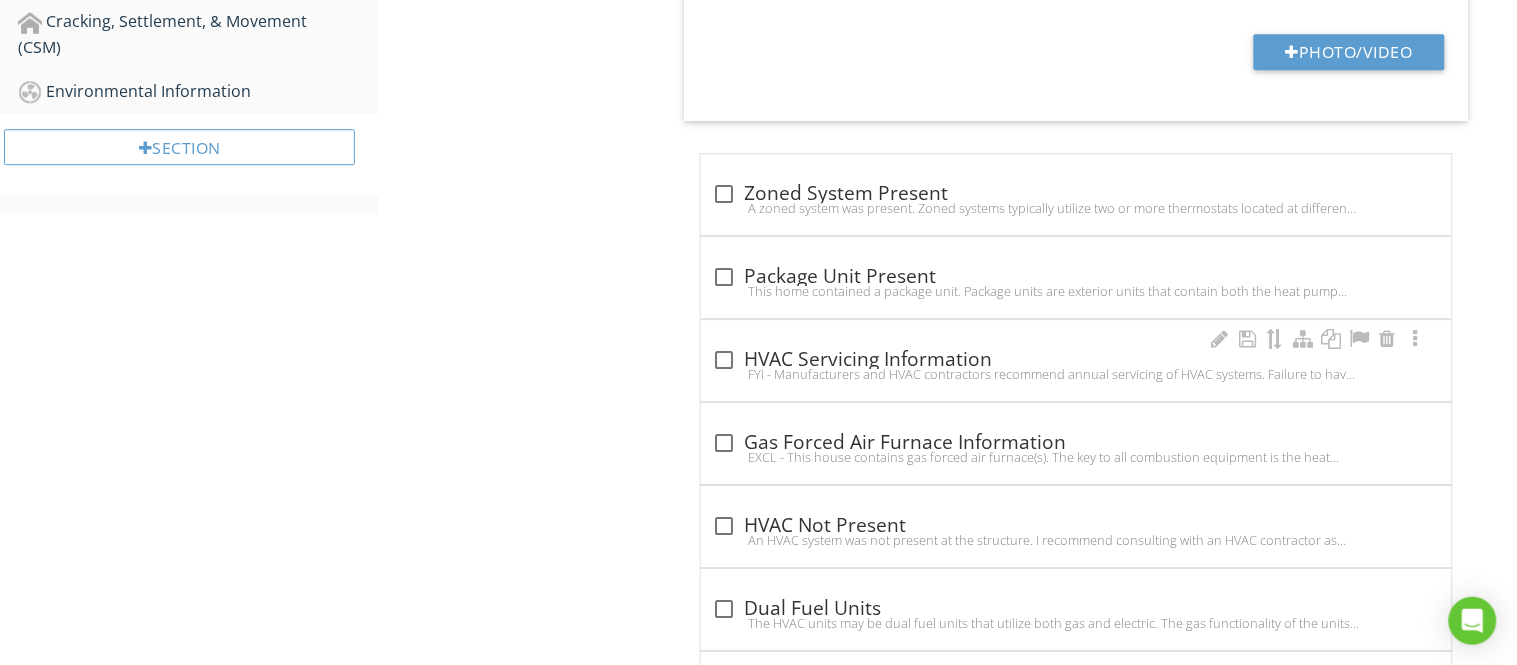 click at bounding box center (725, 360) 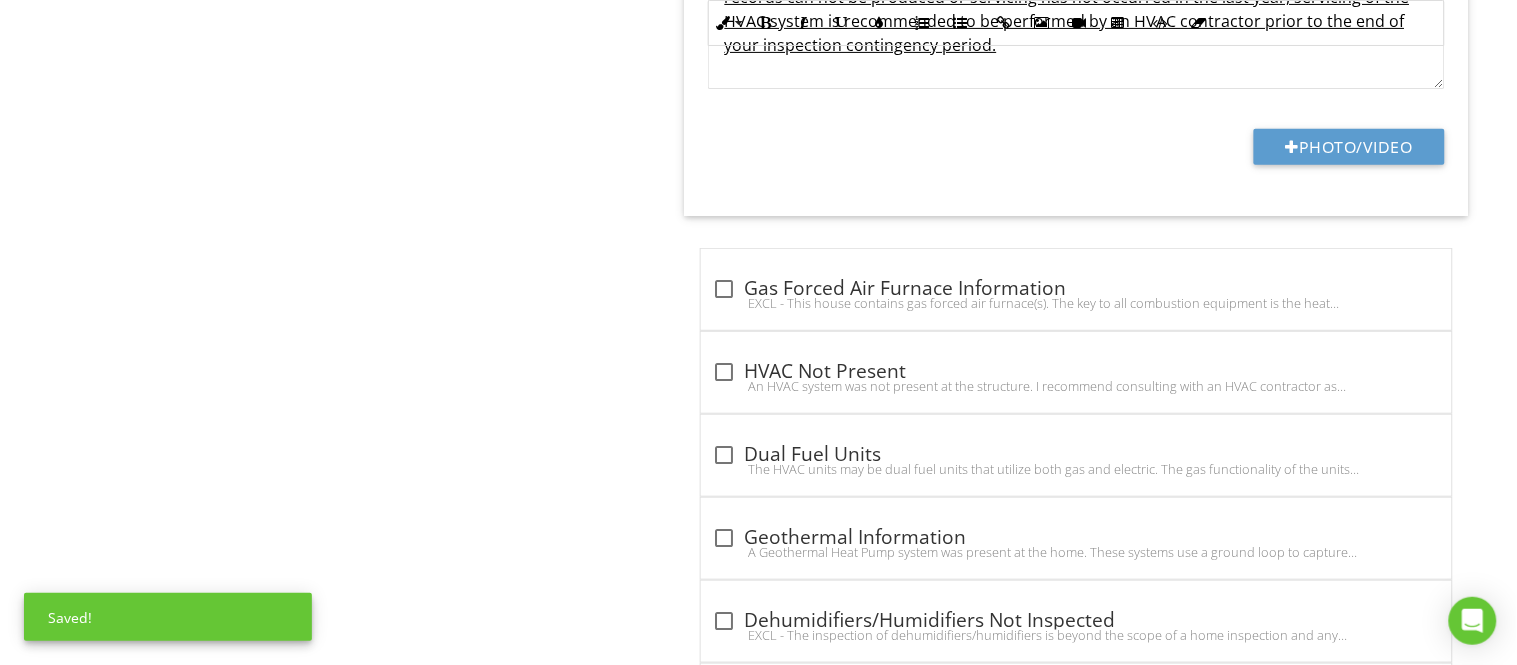 scroll, scrollTop: 2133, scrollLeft: 0, axis: vertical 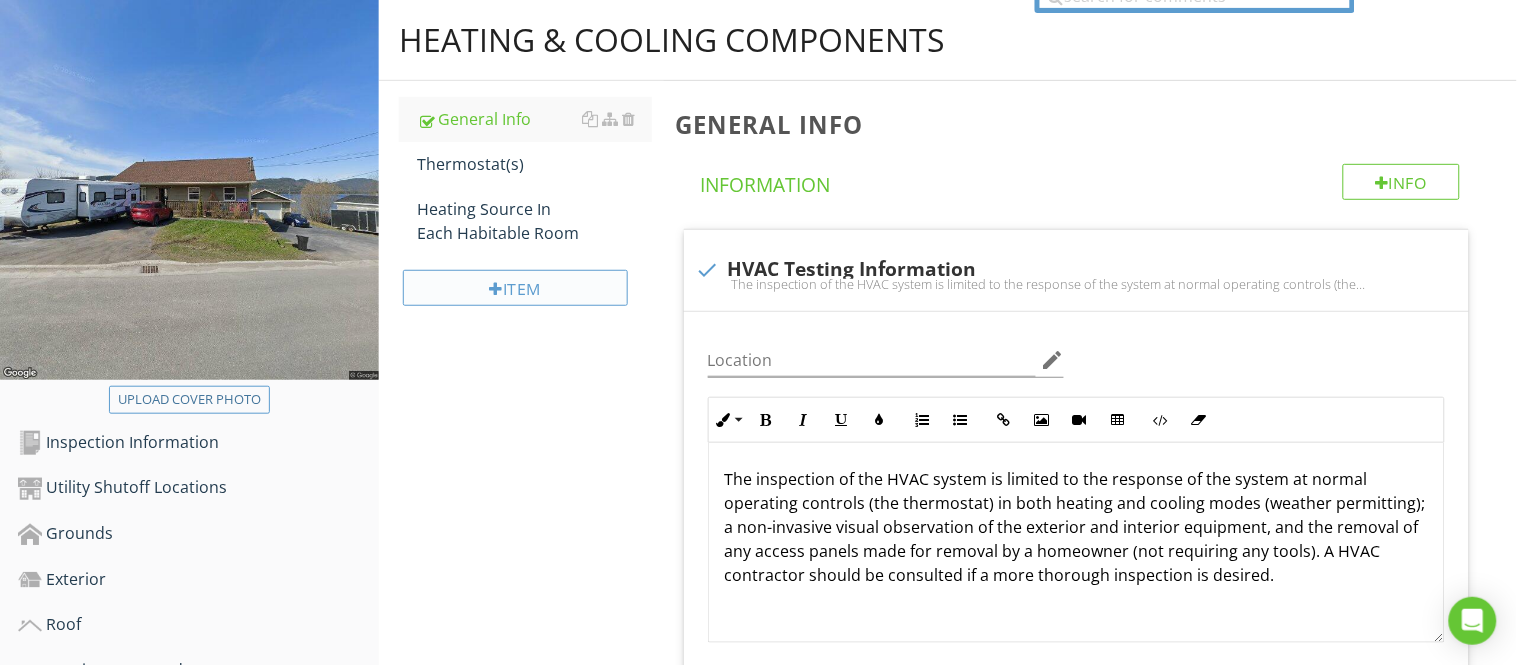 click at bounding box center (497, 289) 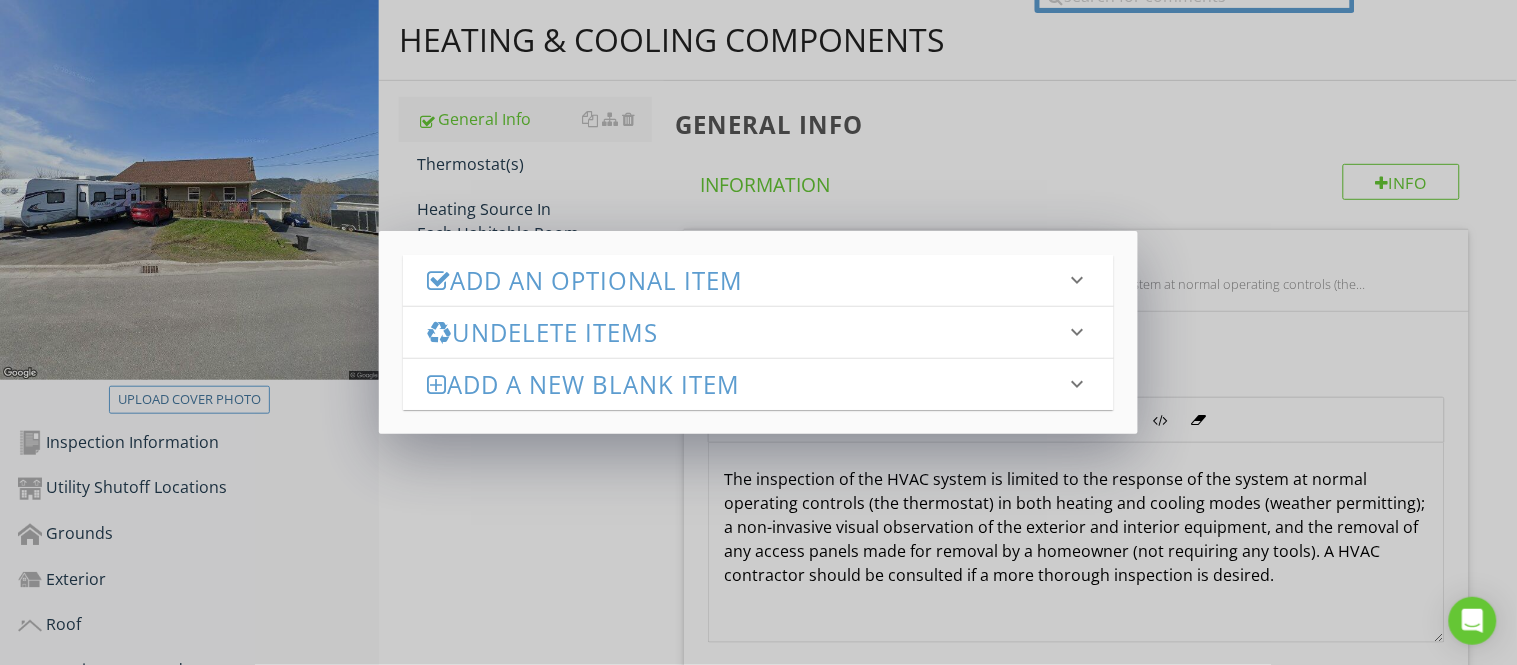 click on "Add an Optional Item" at bounding box center (746, 280) 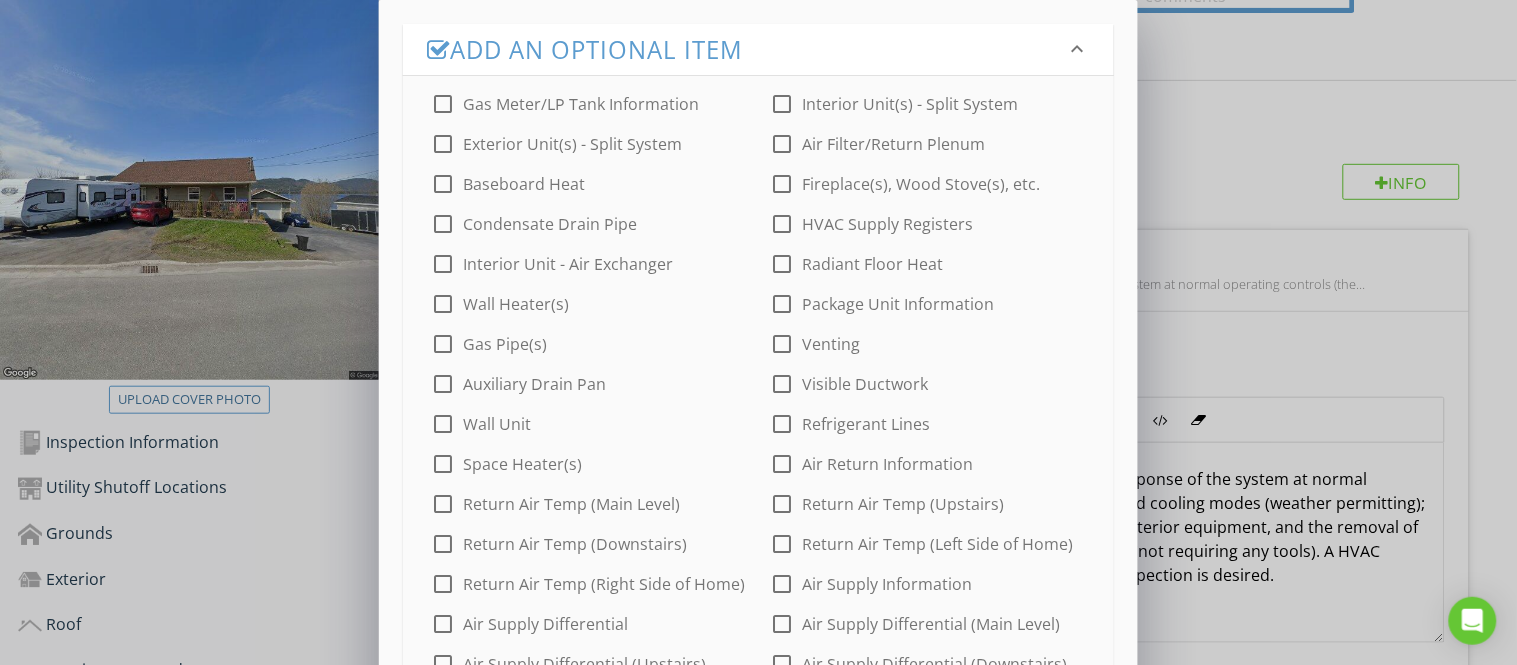 type 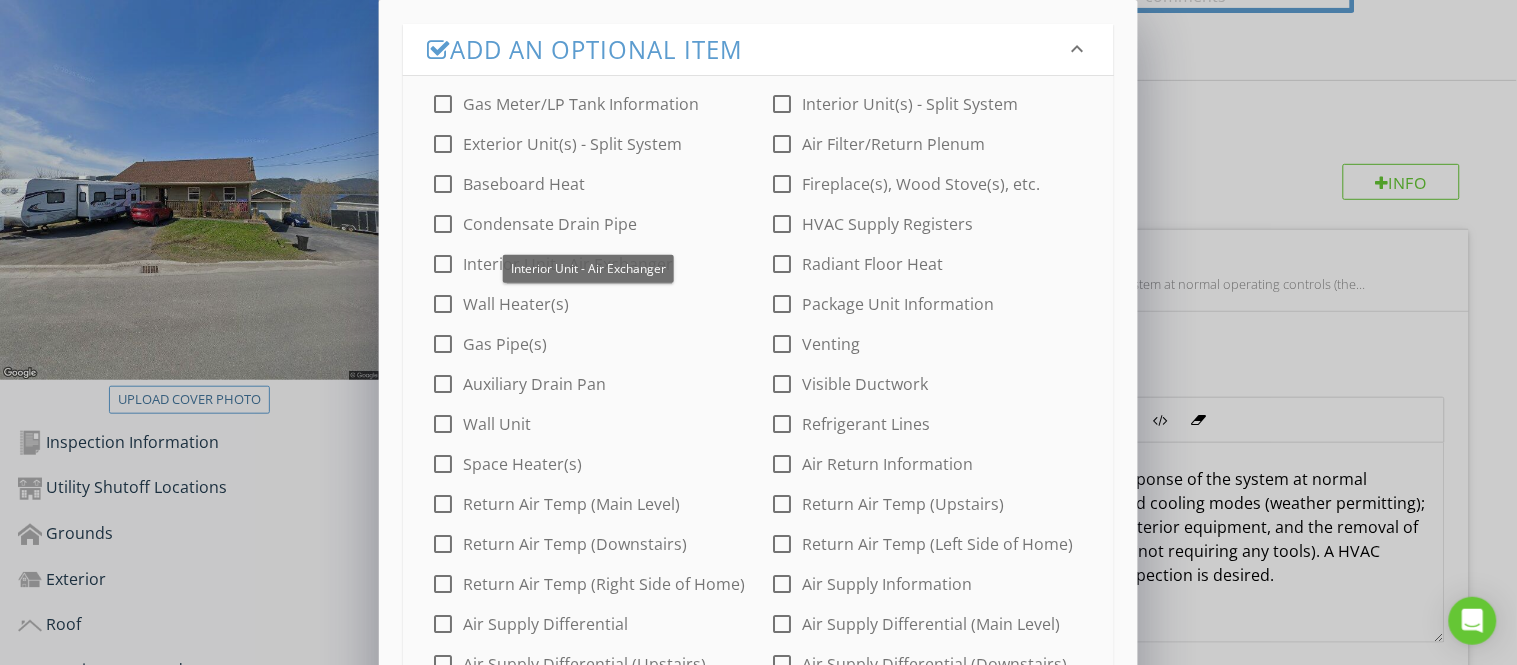 scroll, scrollTop: 44, scrollLeft: 0, axis: vertical 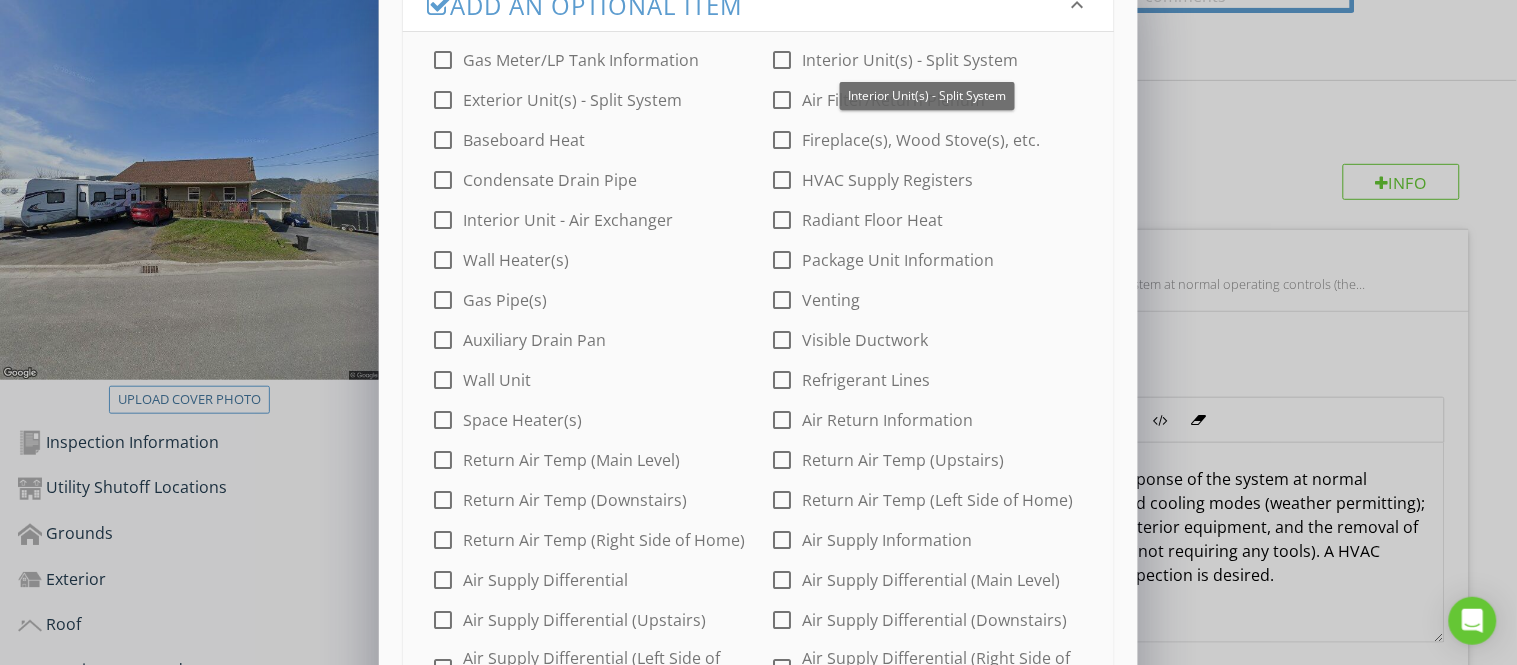 click at bounding box center [783, 60] 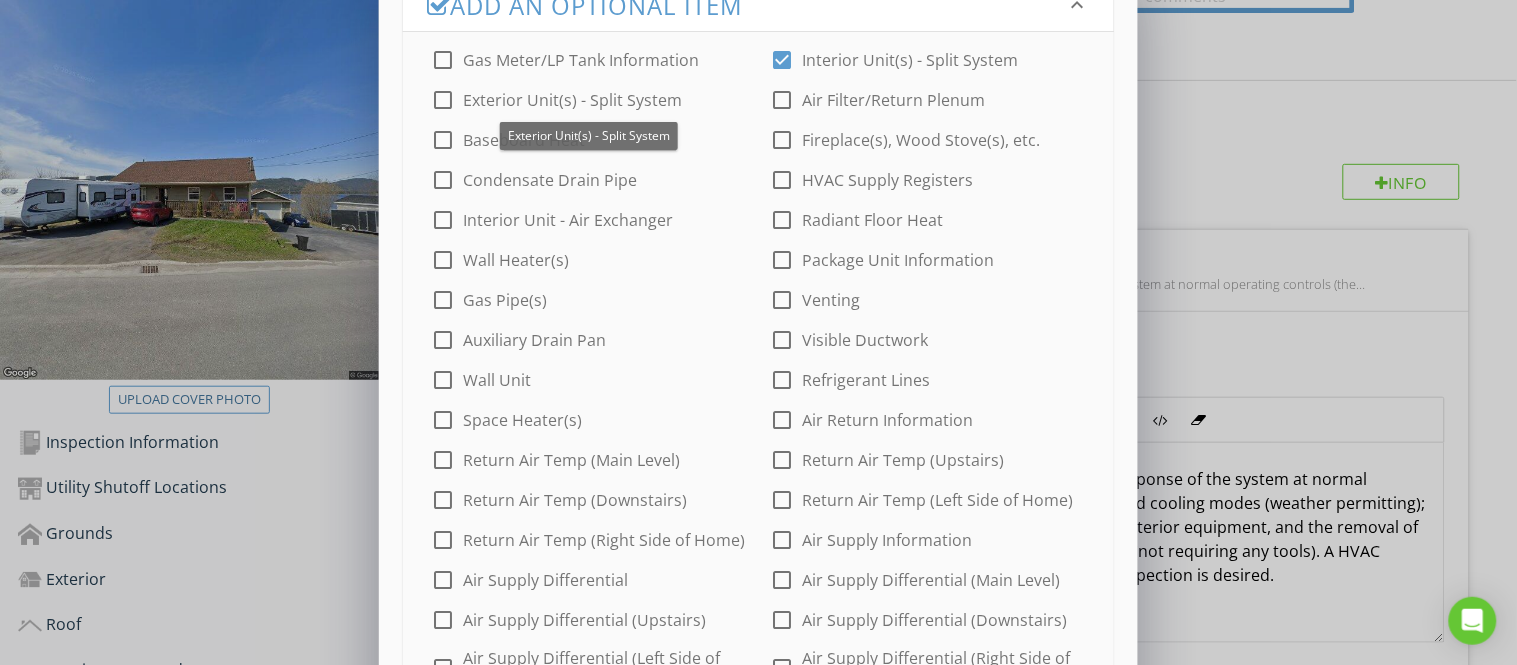 click at bounding box center (443, 100) 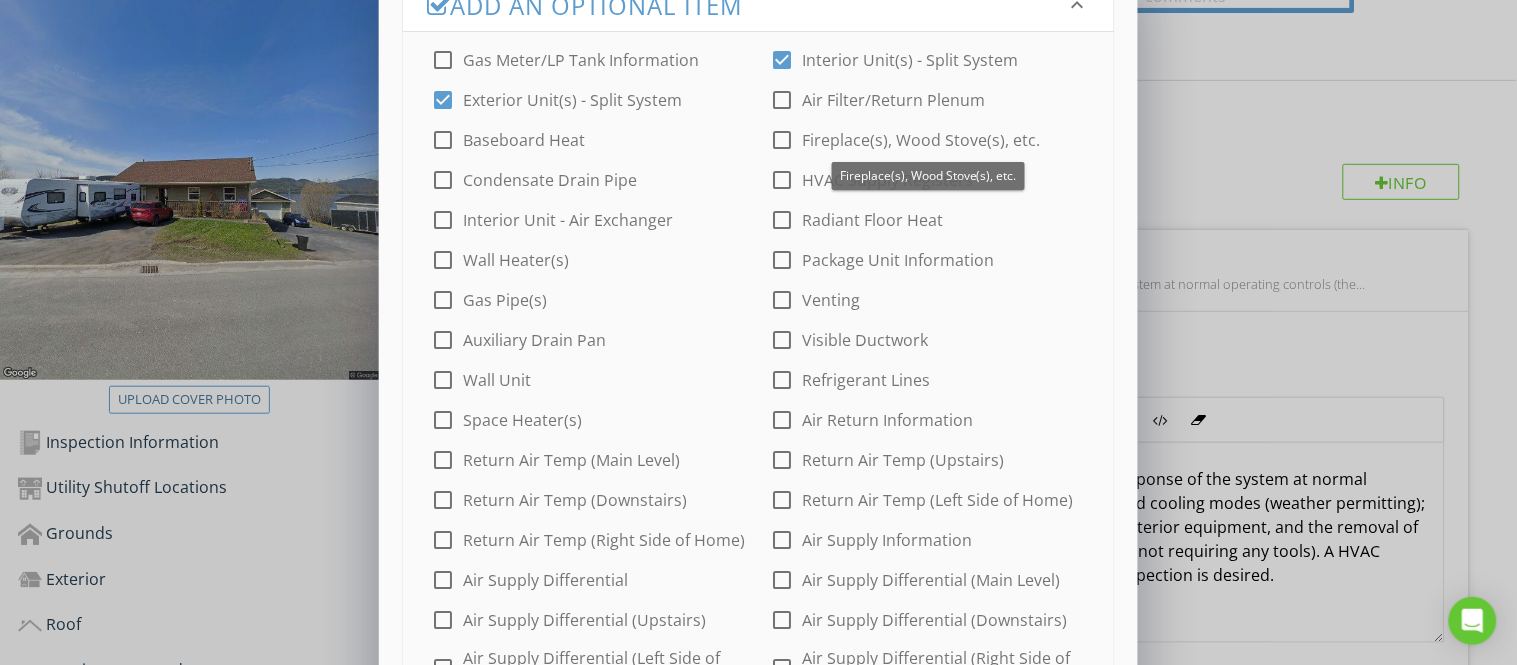click at bounding box center (783, 140) 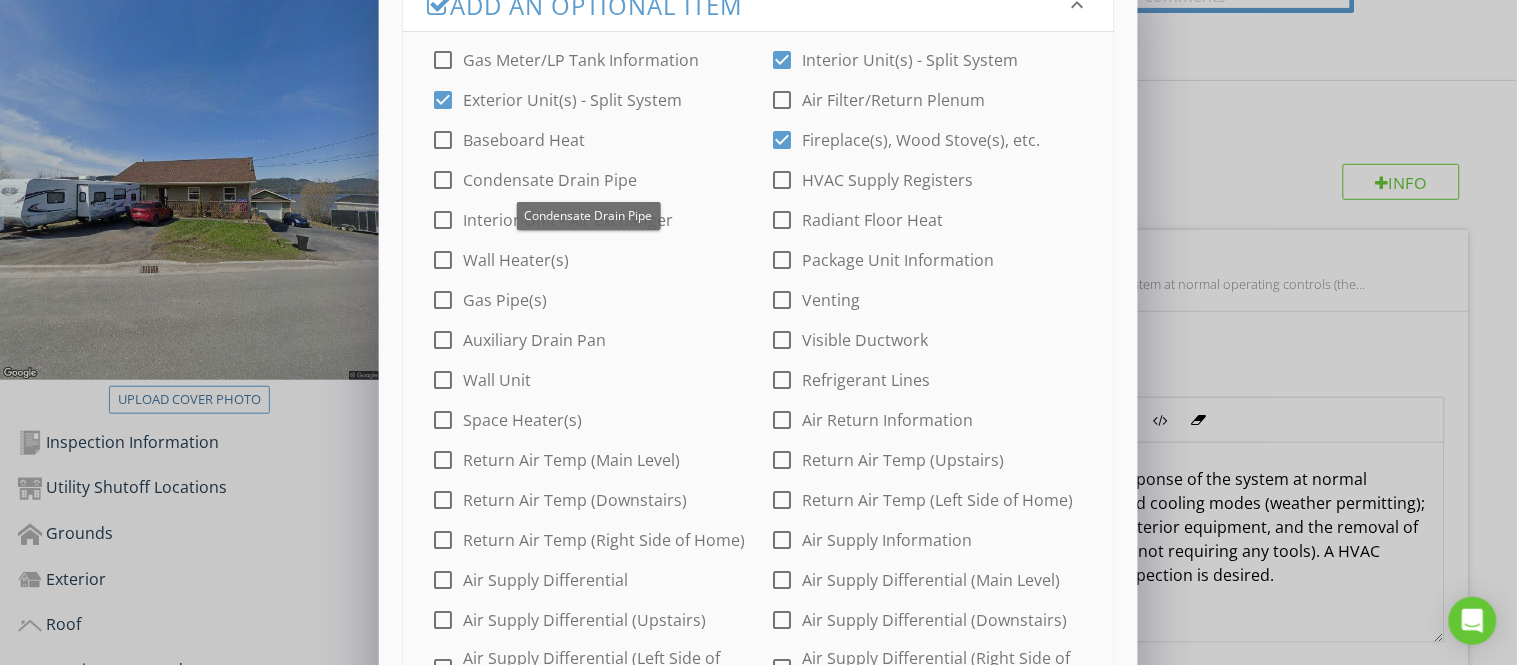 click at bounding box center (443, 180) 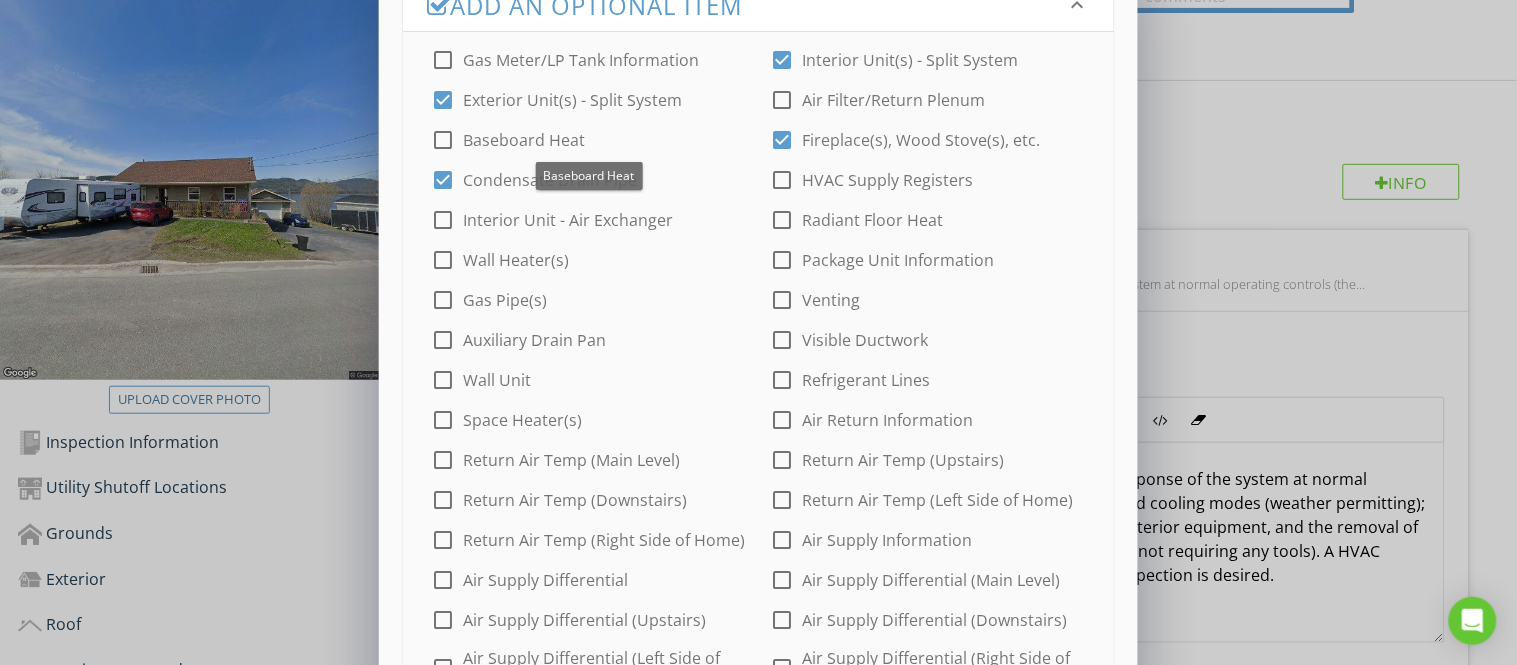 click at bounding box center [443, 140] 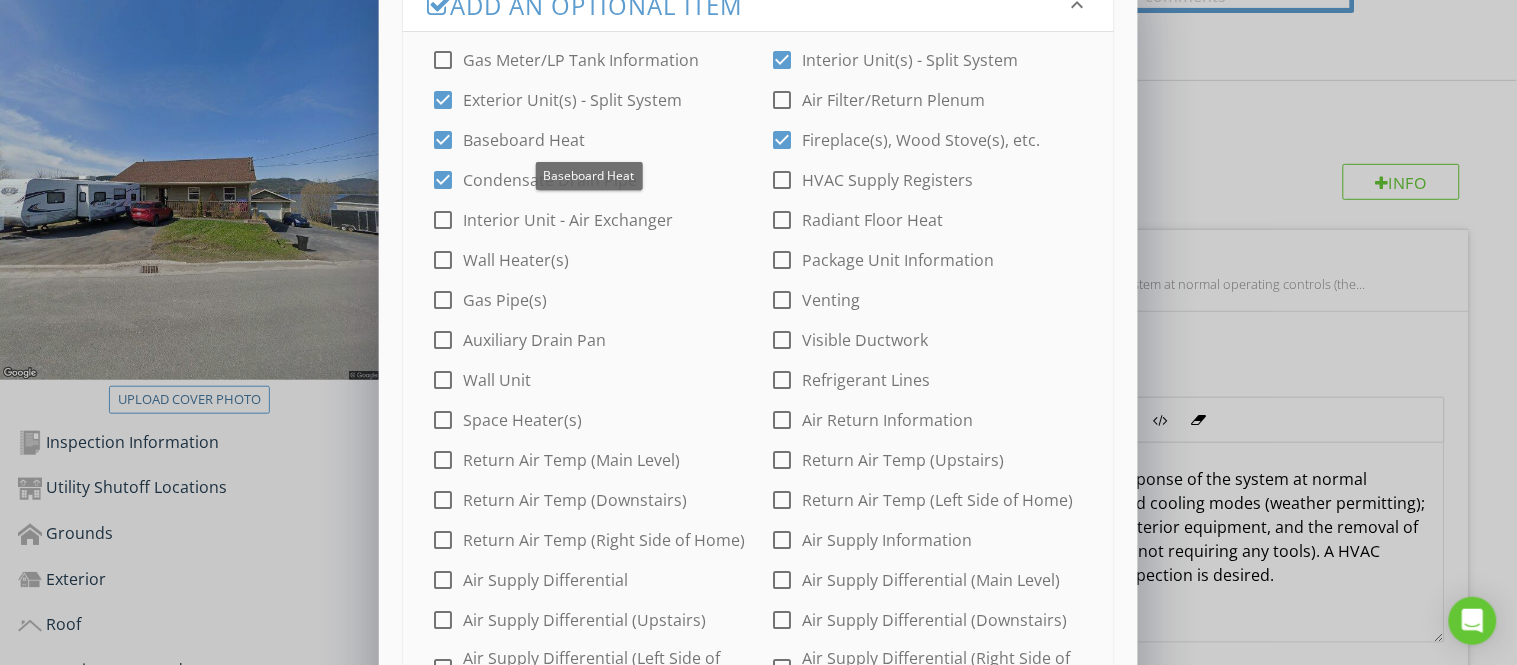 click at bounding box center [443, 140] 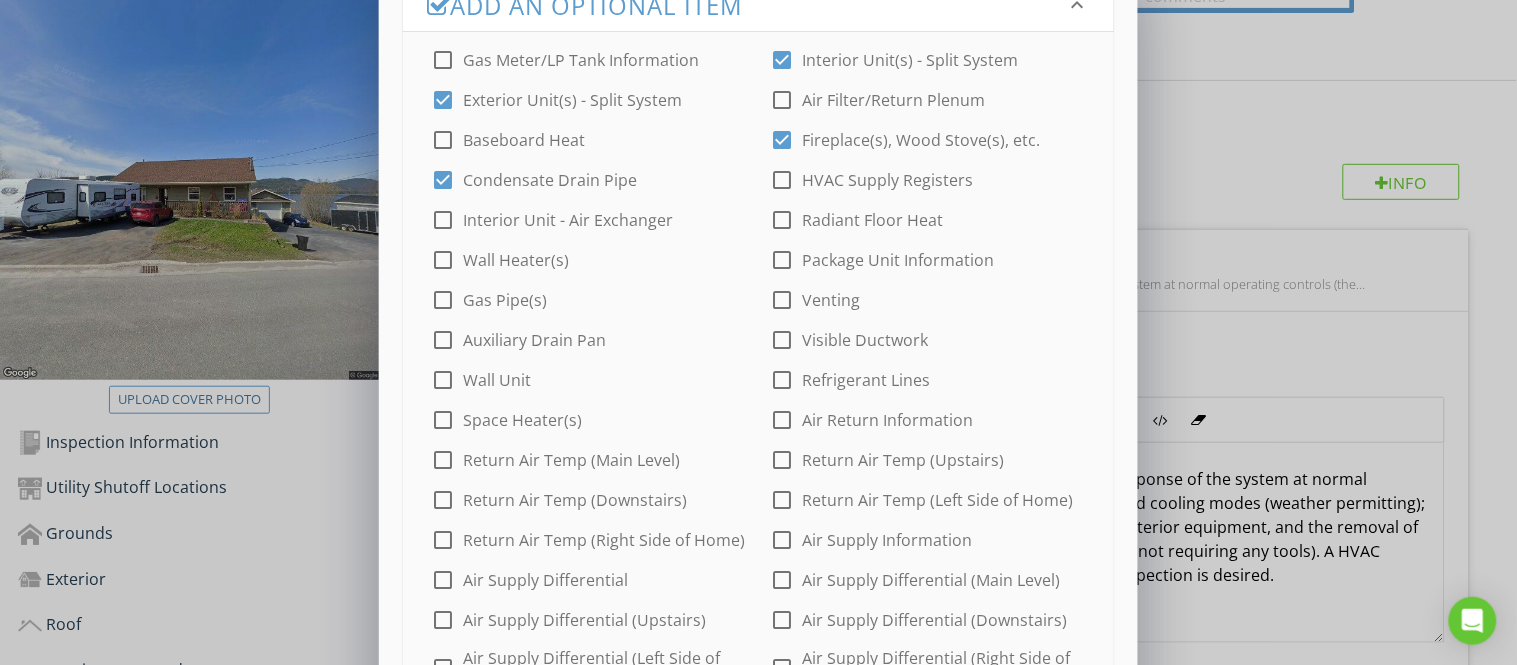 click at bounding box center [443, 220] 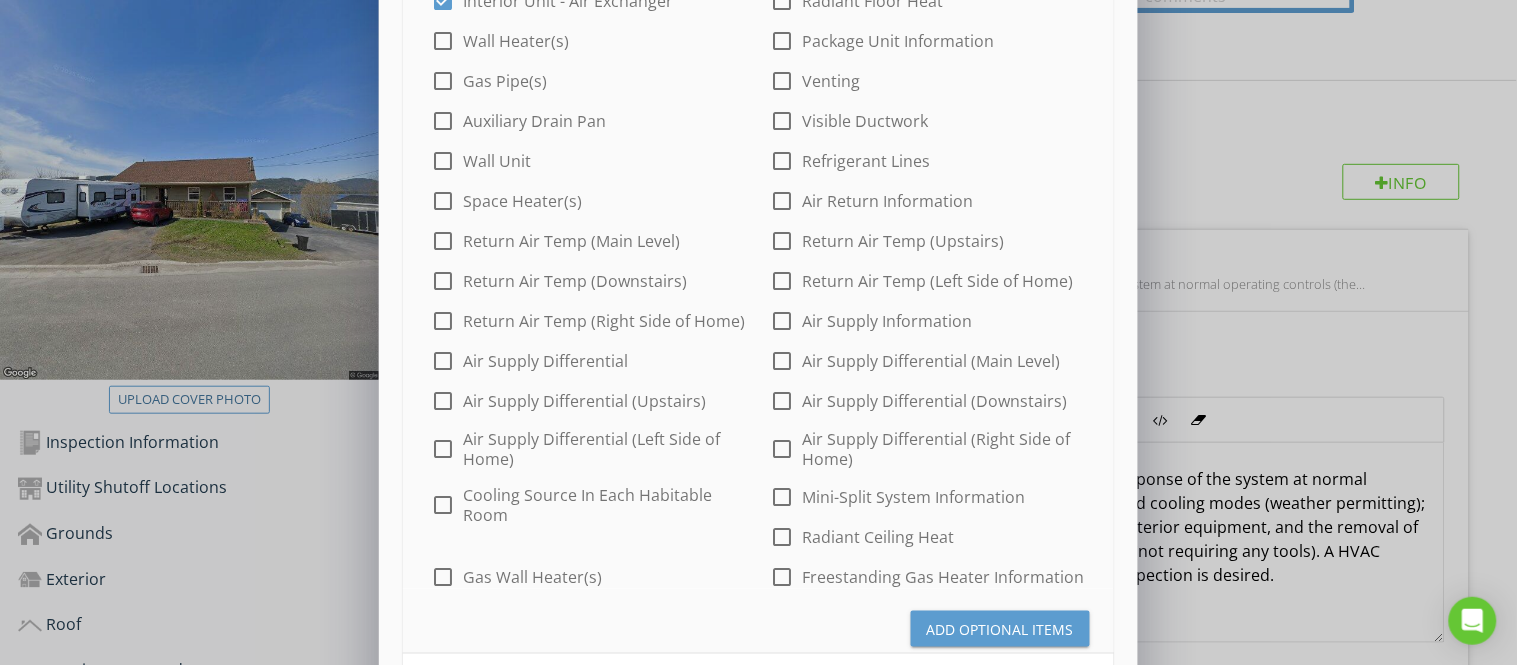 scroll, scrollTop: 266, scrollLeft: 0, axis: vertical 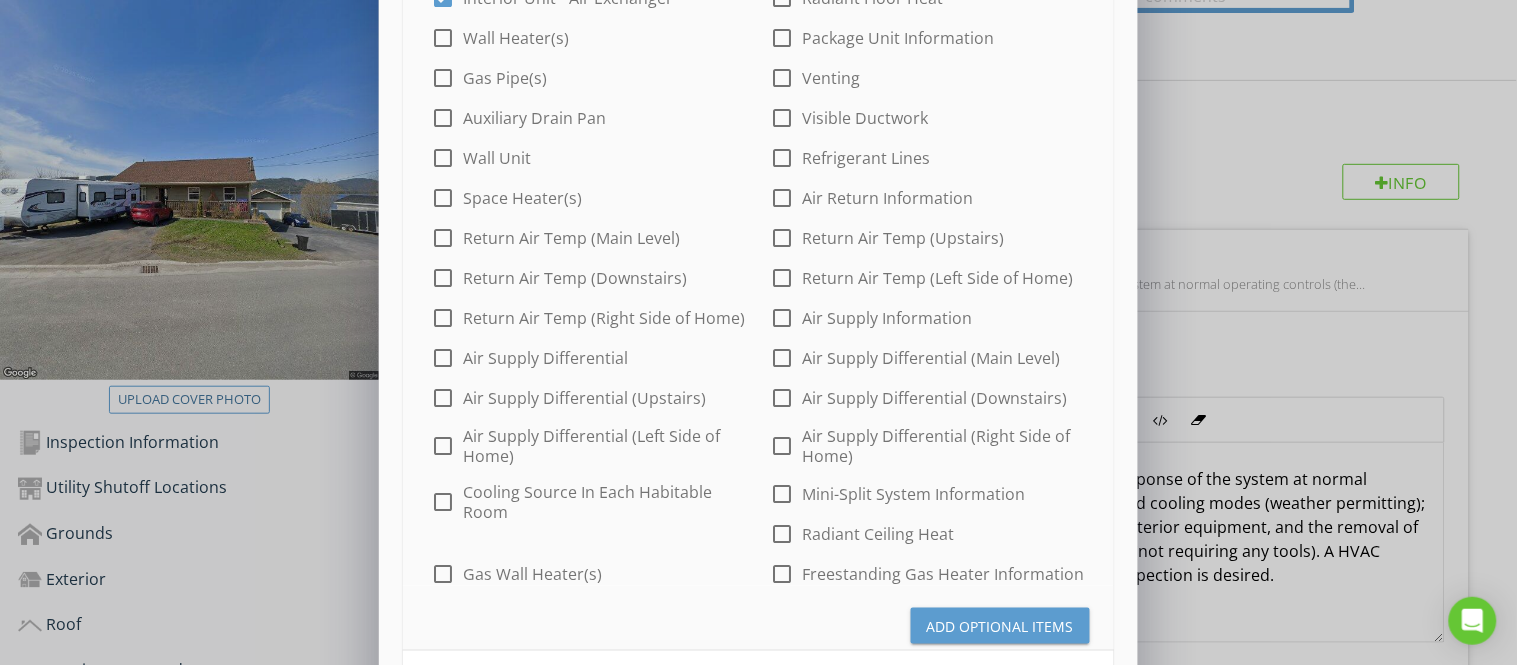 click on "Add Optional Items" at bounding box center (1000, 626) 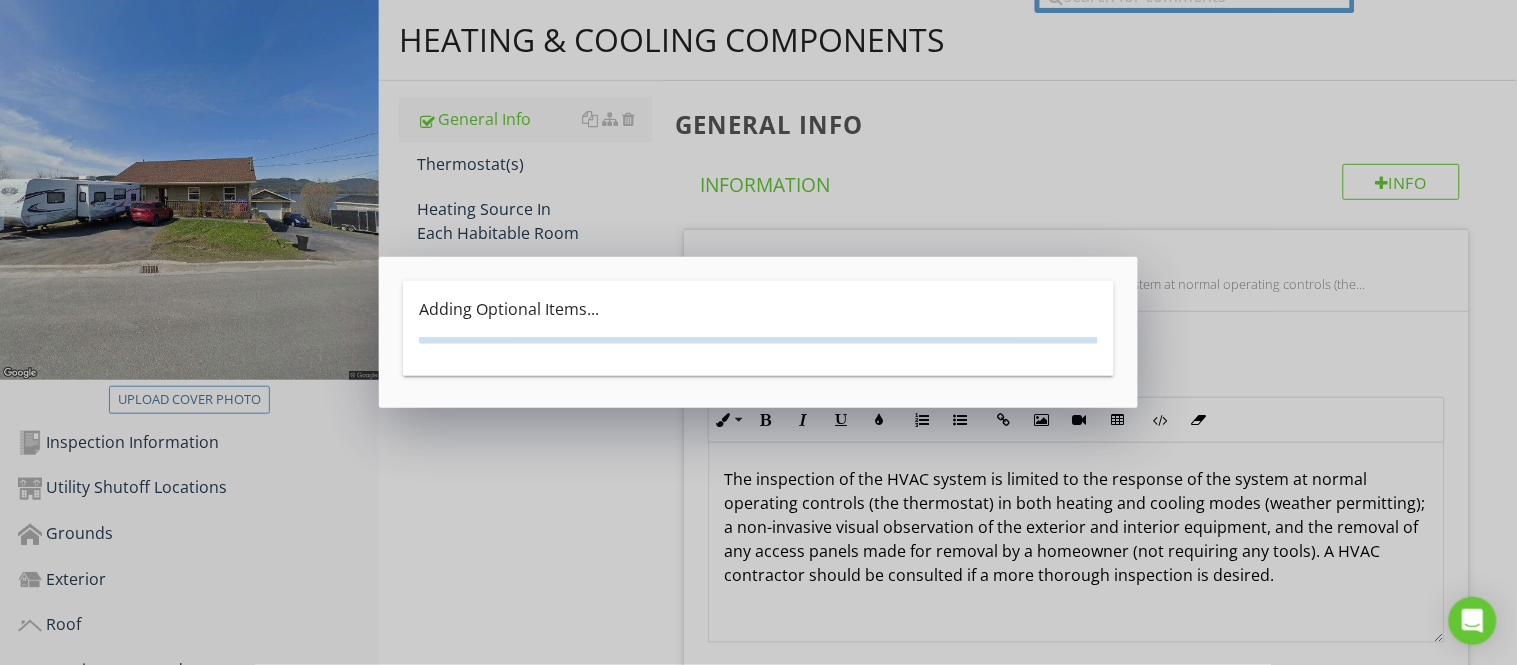 scroll, scrollTop: 0, scrollLeft: 0, axis: both 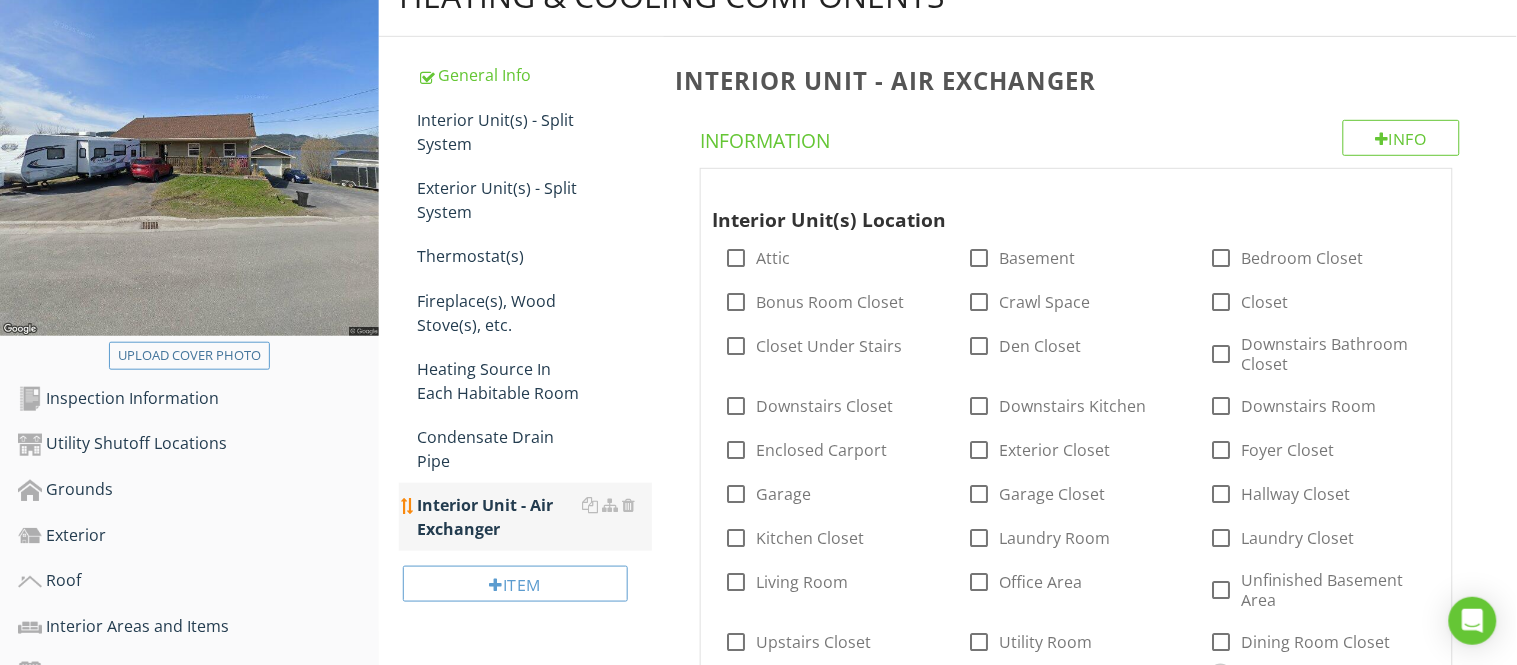 type 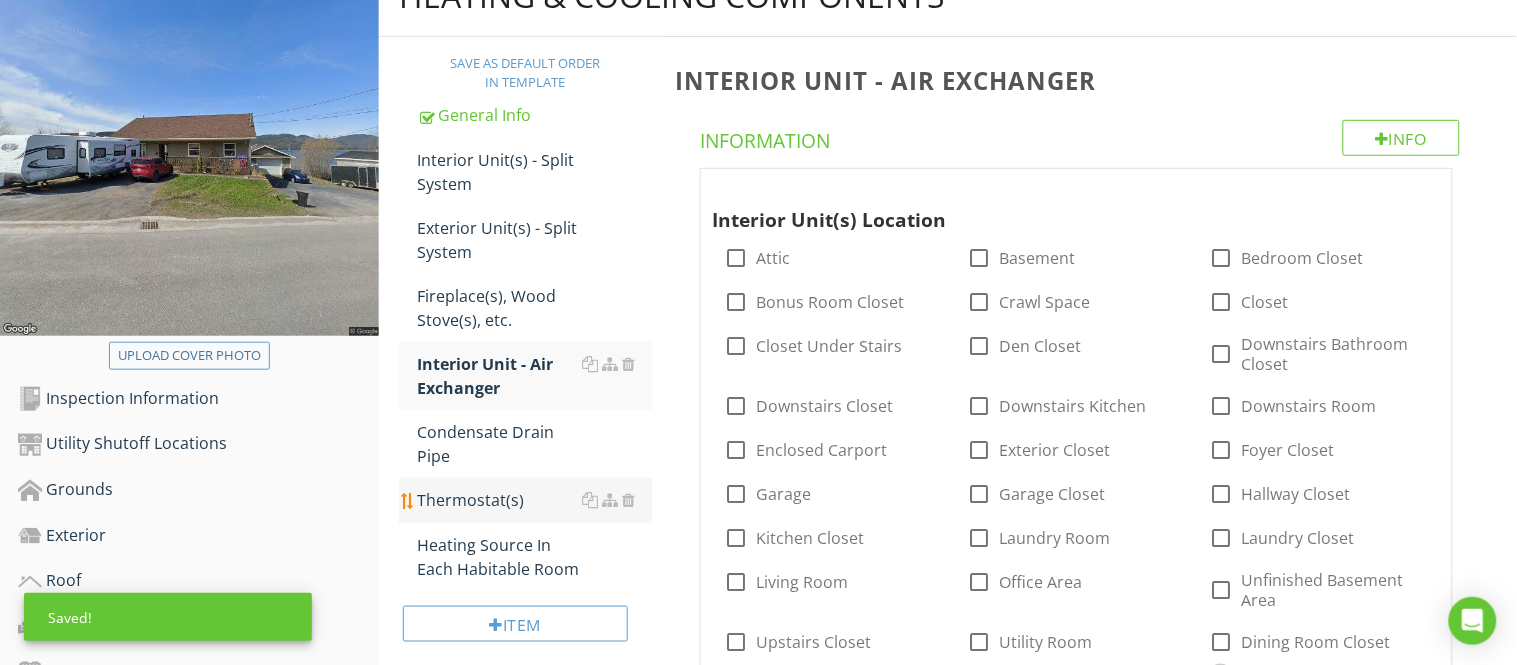 click on "Thermostat(s)" at bounding box center [534, 500] 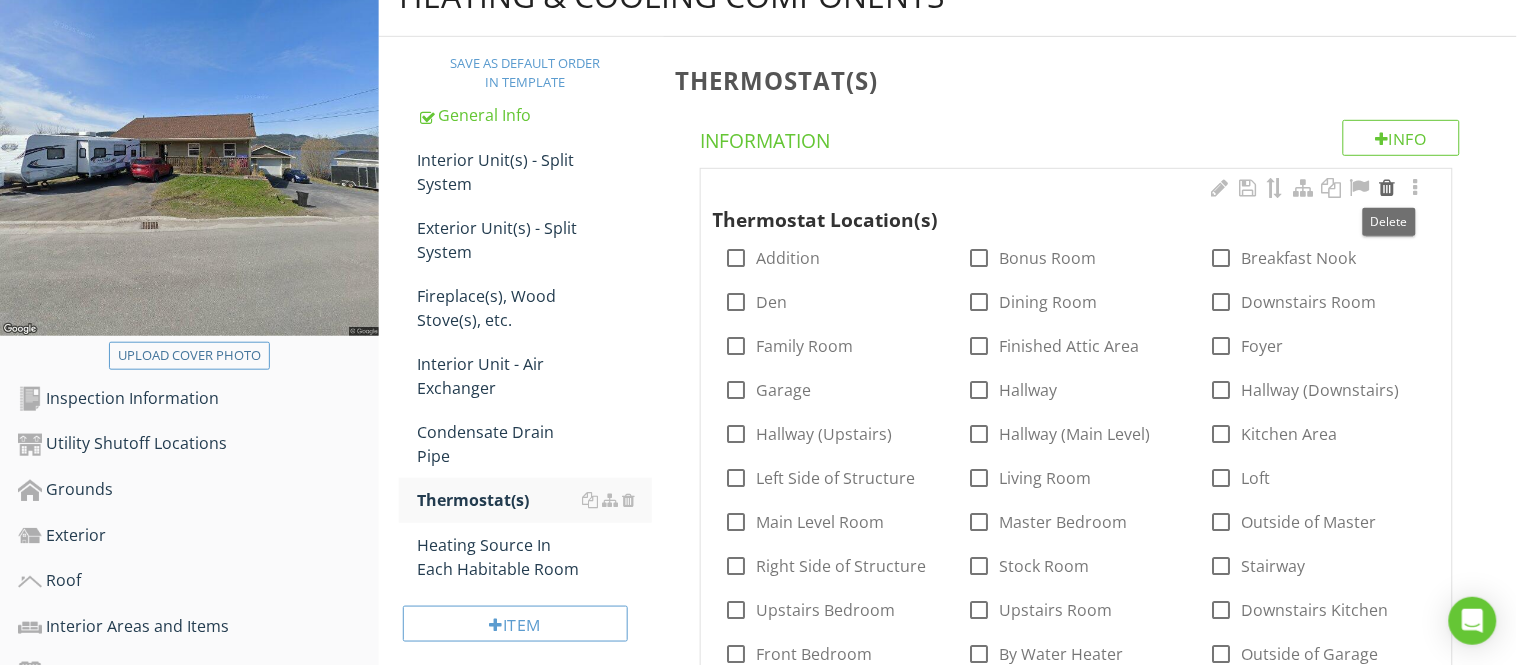 click at bounding box center [1388, 188] 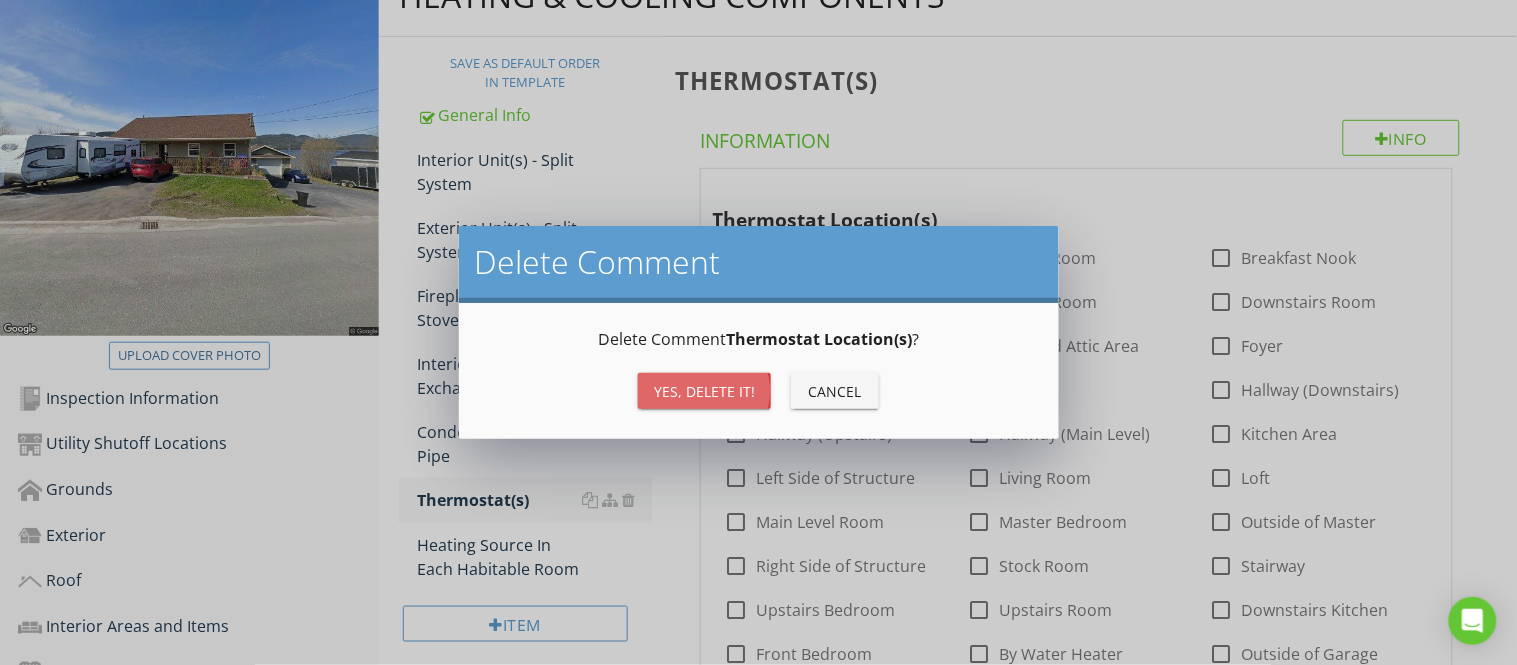 click on "Yes, Delete it!" at bounding box center (704, 391) 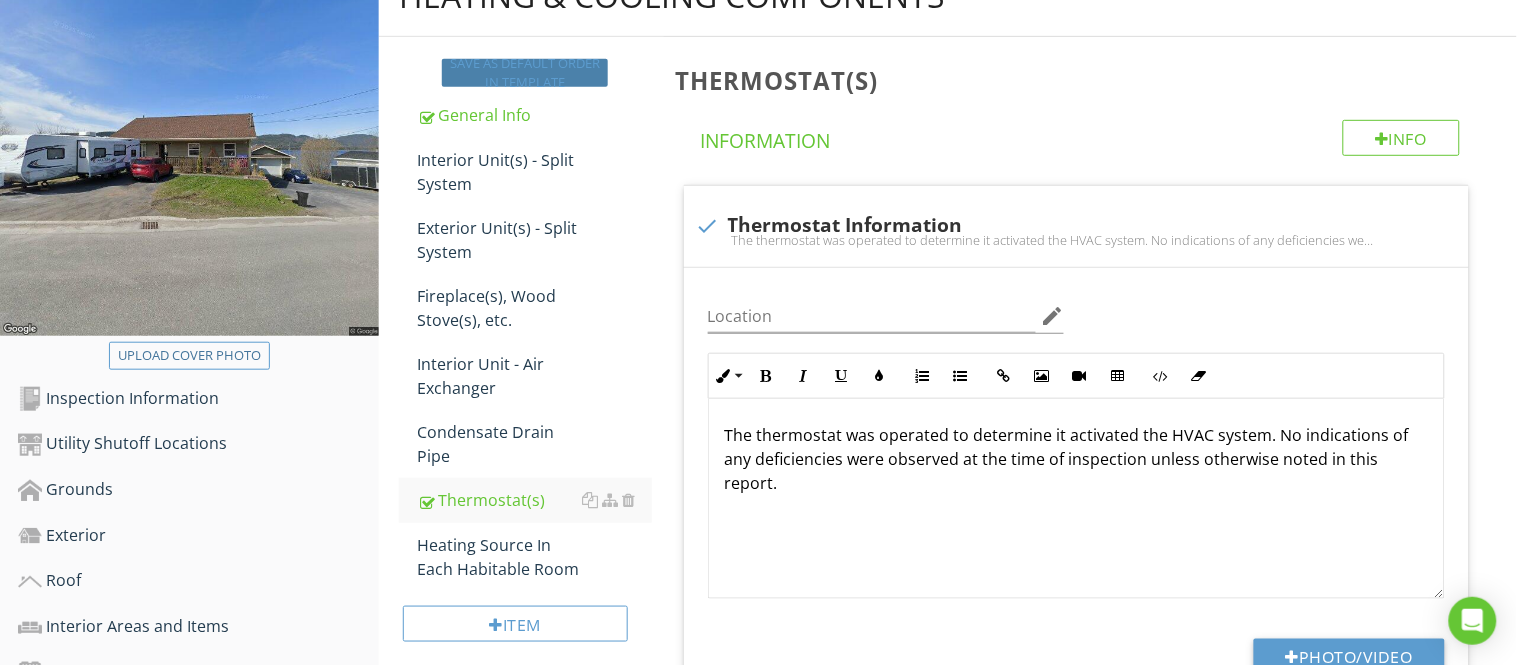 click on "Save as default order
in template" at bounding box center (525, 73) 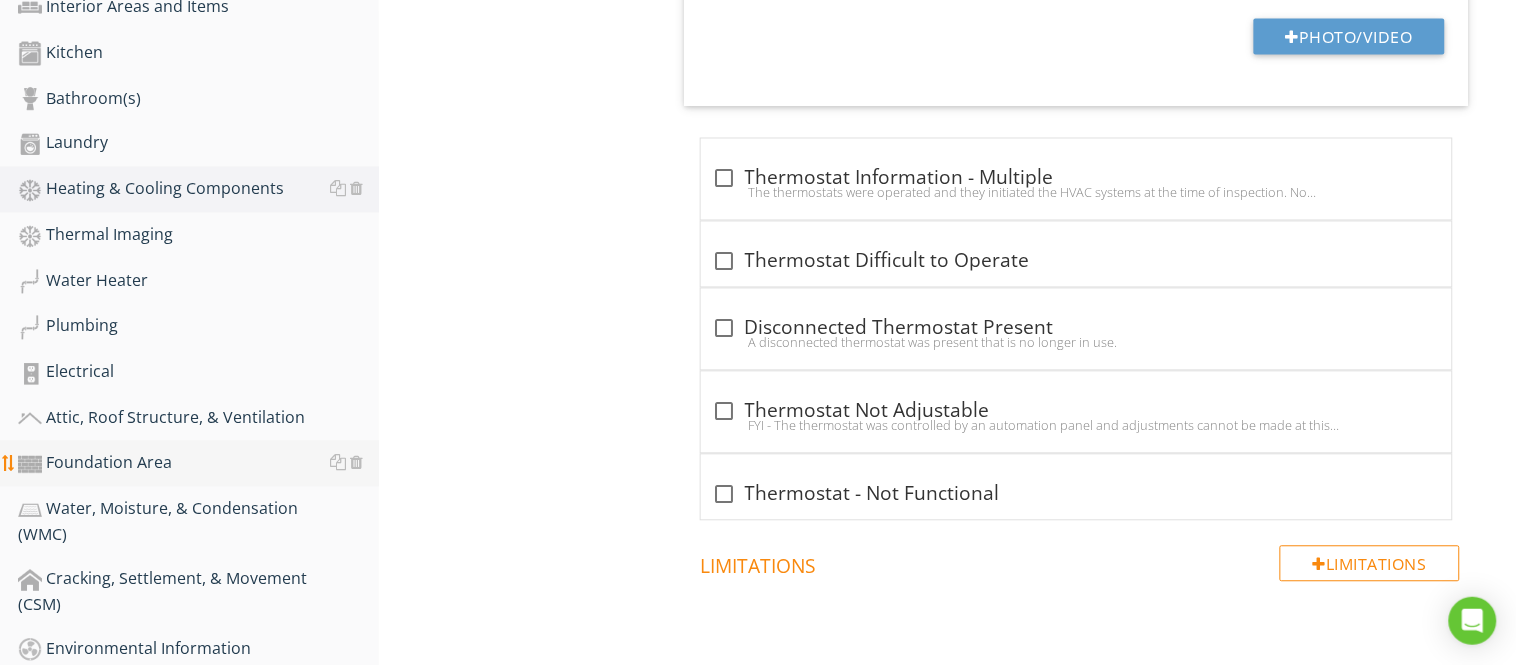 scroll, scrollTop: 866, scrollLeft: 0, axis: vertical 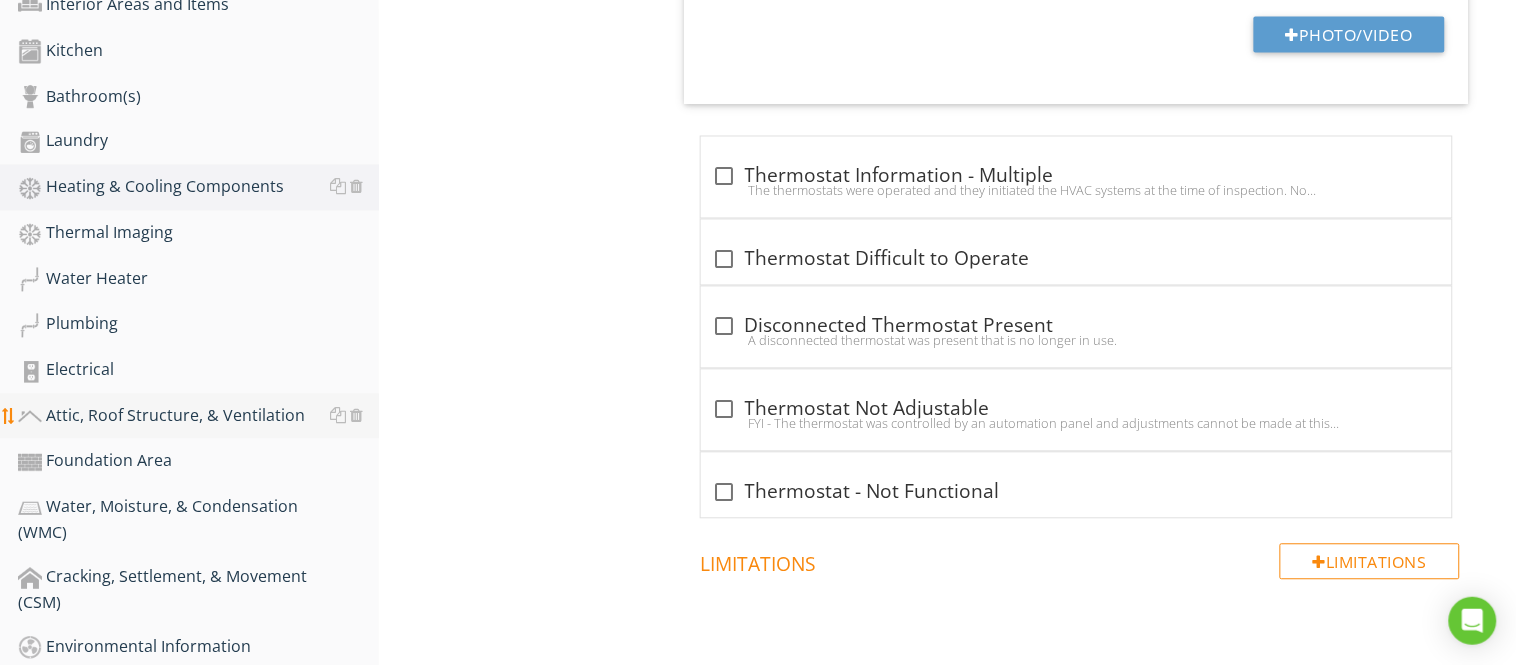click on "Attic, Roof Structure, & Ventilation" at bounding box center [198, 417] 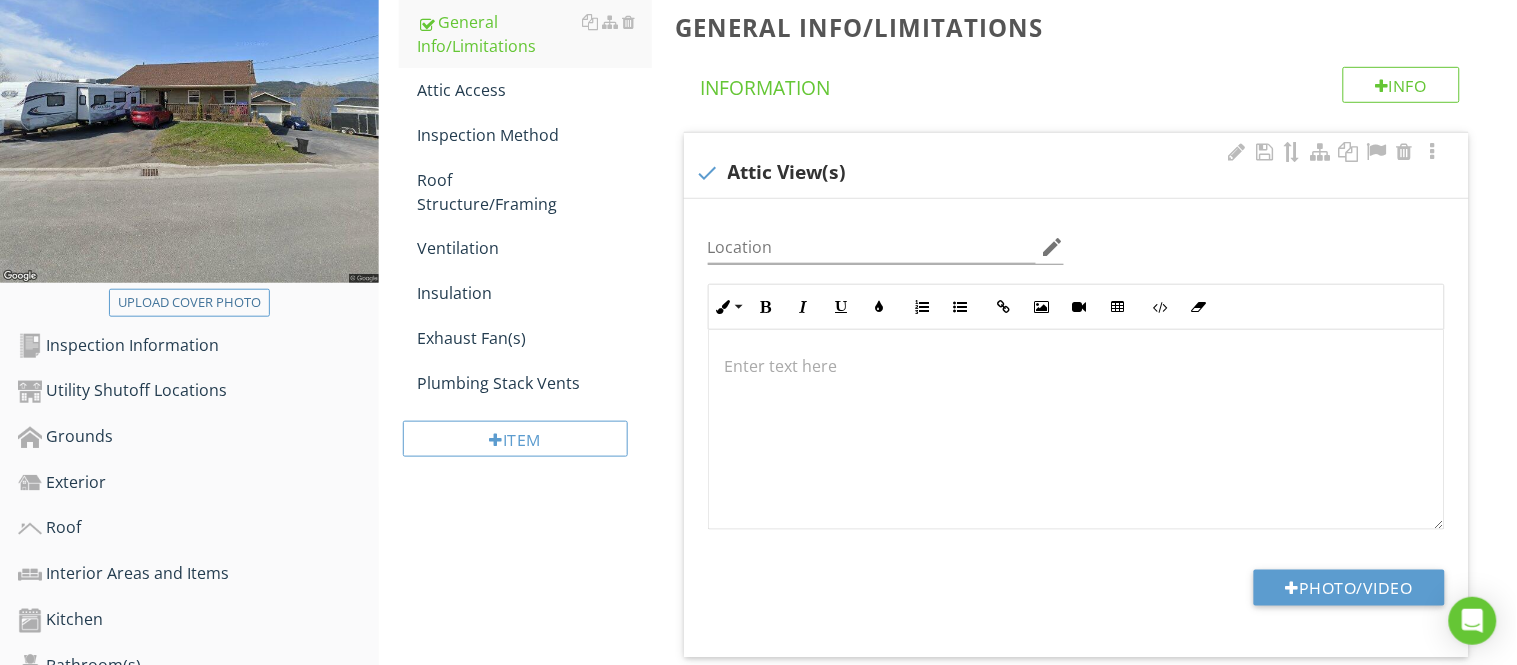 scroll, scrollTop: 288, scrollLeft: 0, axis: vertical 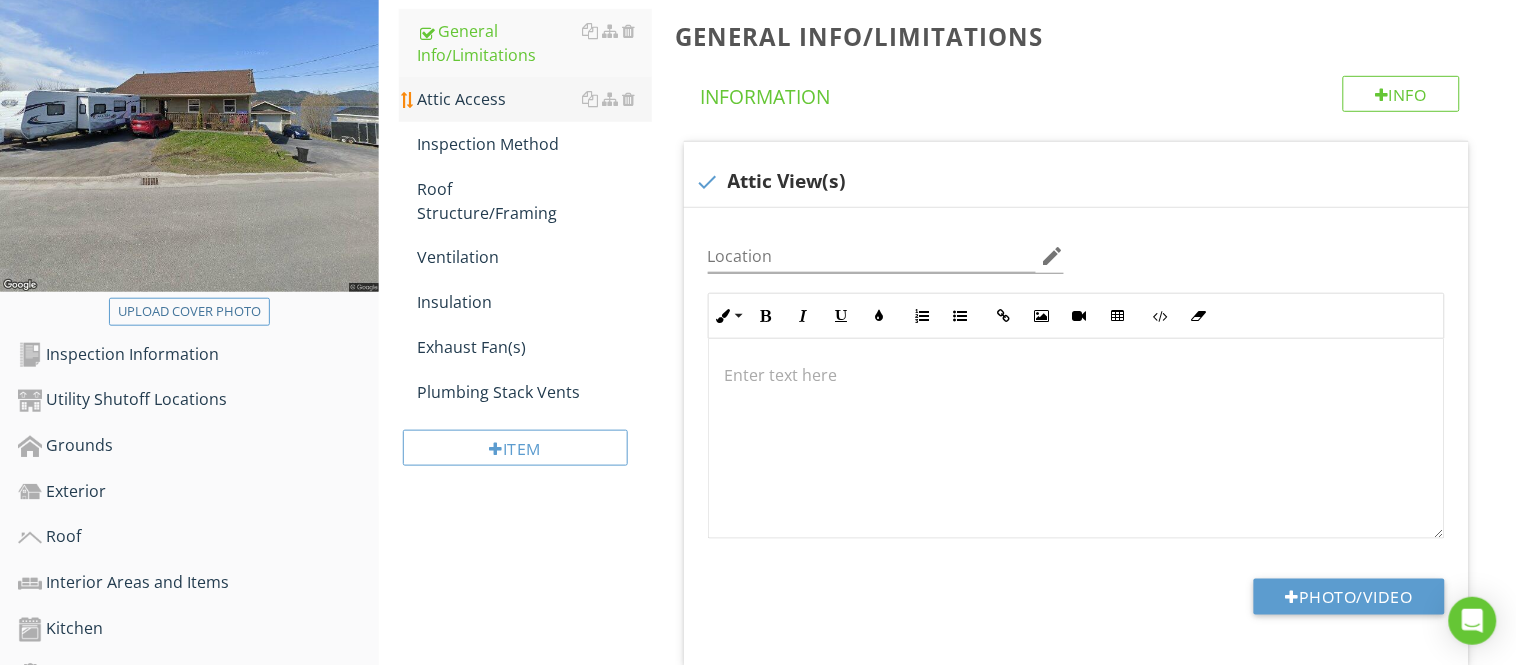 click on "Attic Access" at bounding box center (534, 99) 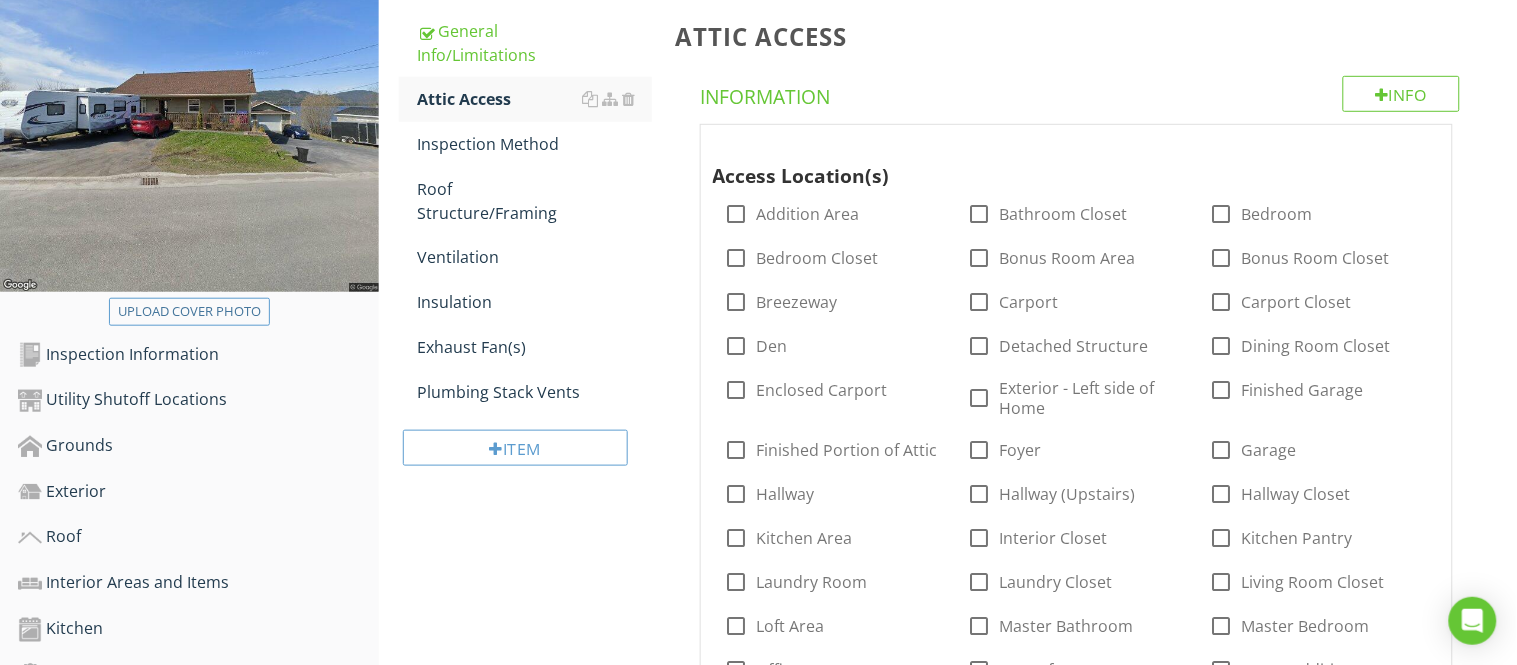 scroll, scrollTop: 333, scrollLeft: 0, axis: vertical 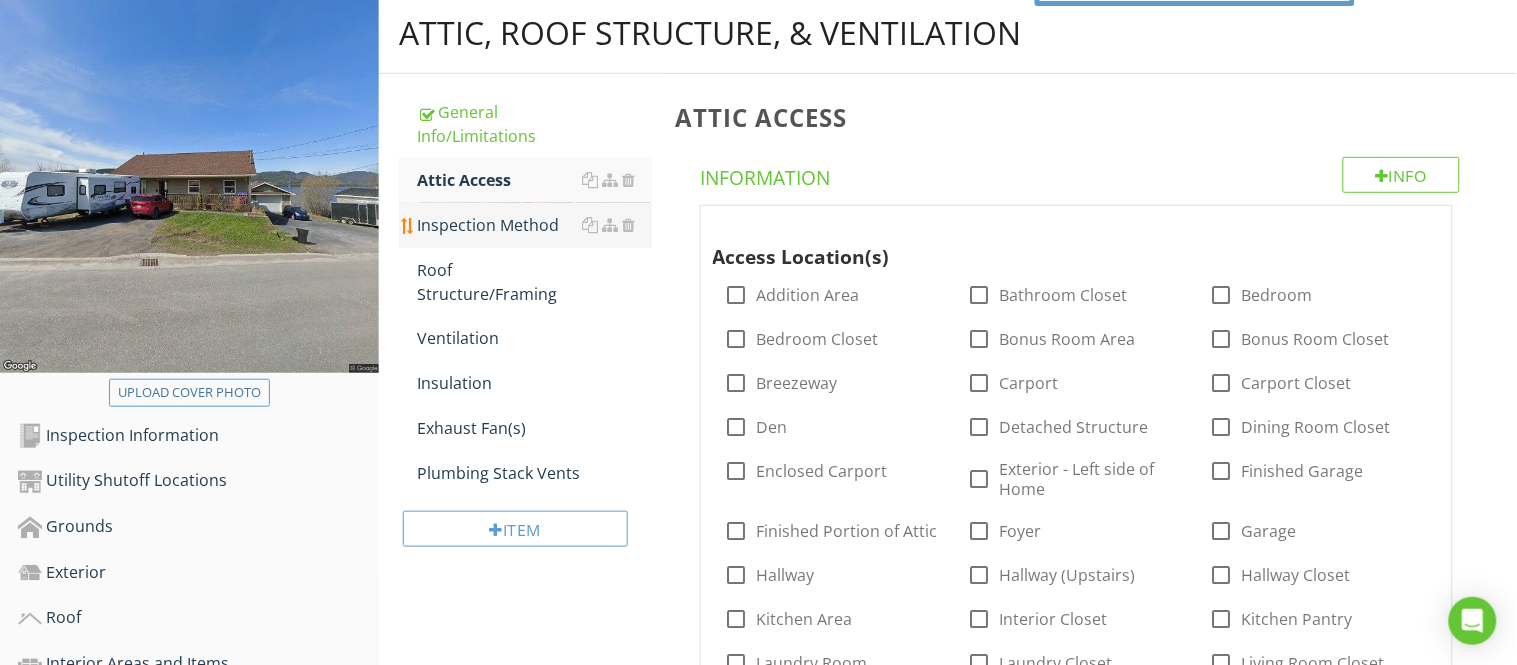 click on "Inspection Method" at bounding box center (534, 225) 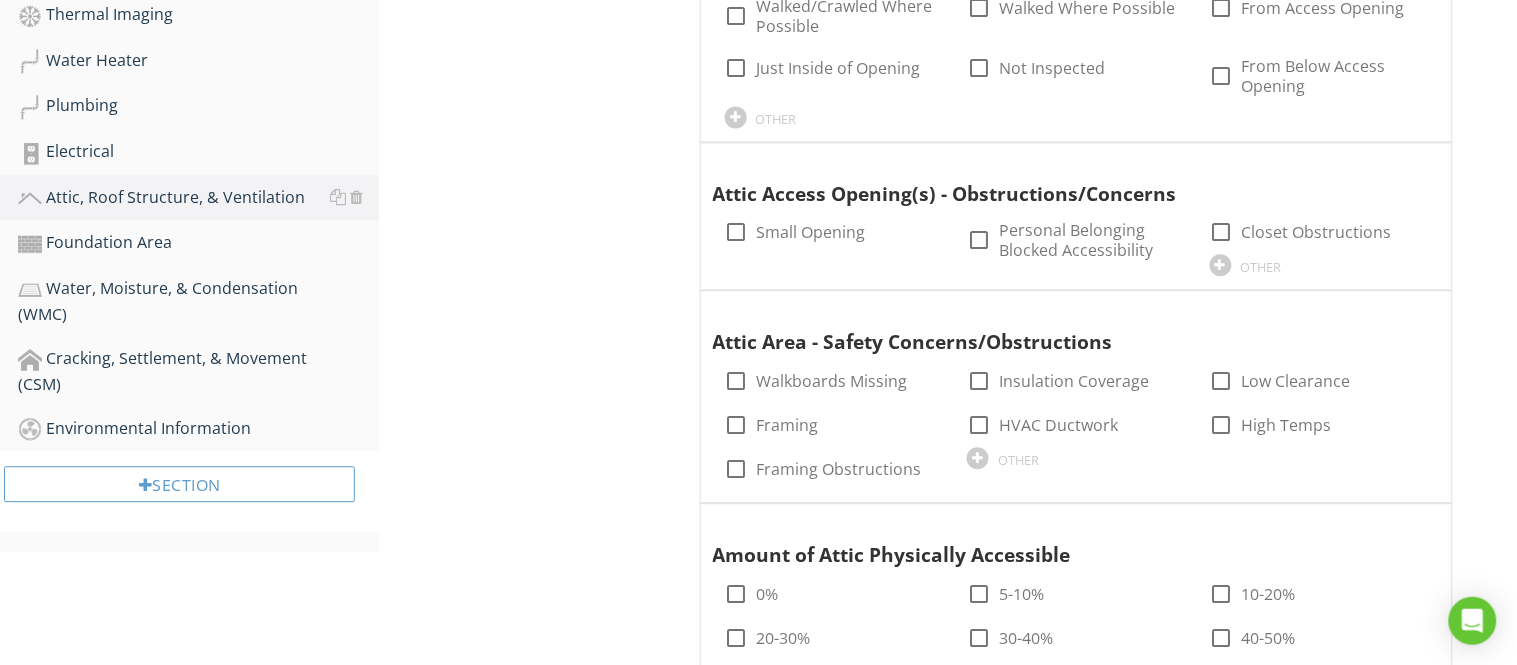 scroll, scrollTop: 1063, scrollLeft: 0, axis: vertical 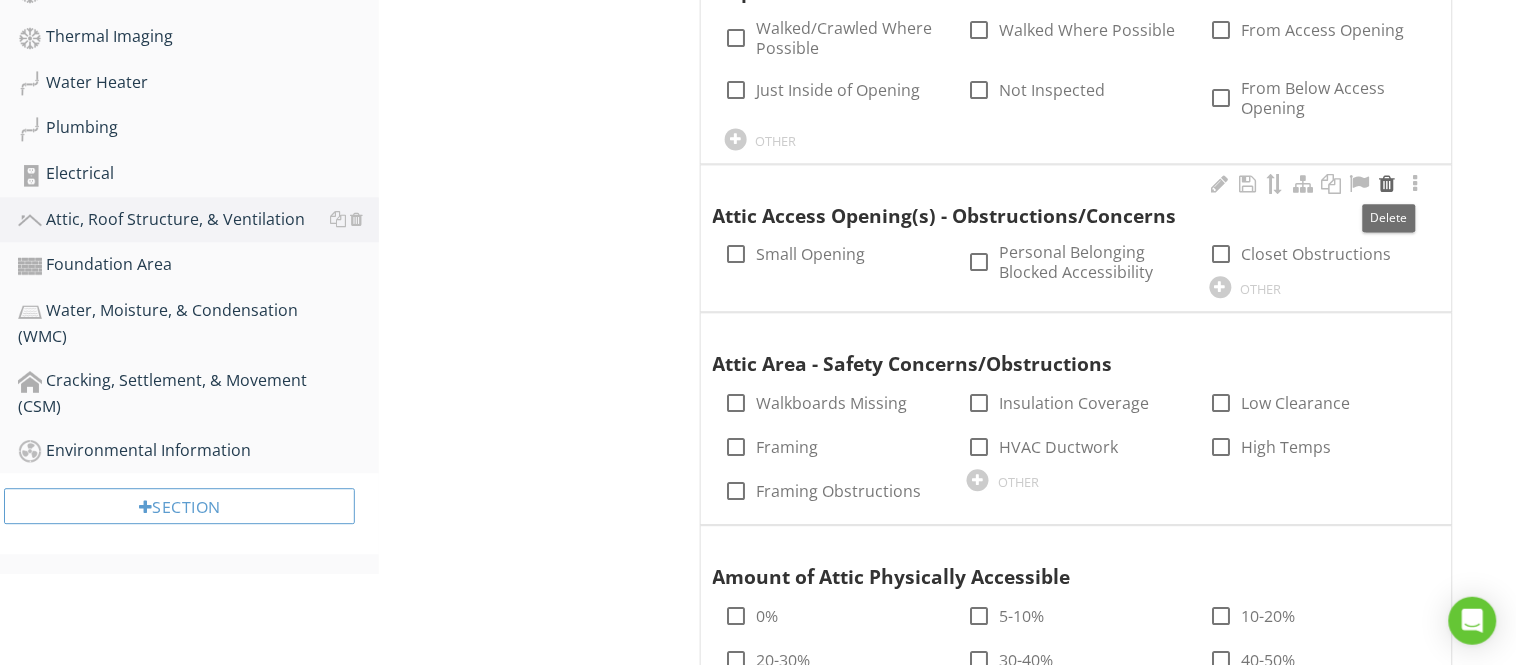 click at bounding box center [1388, 184] 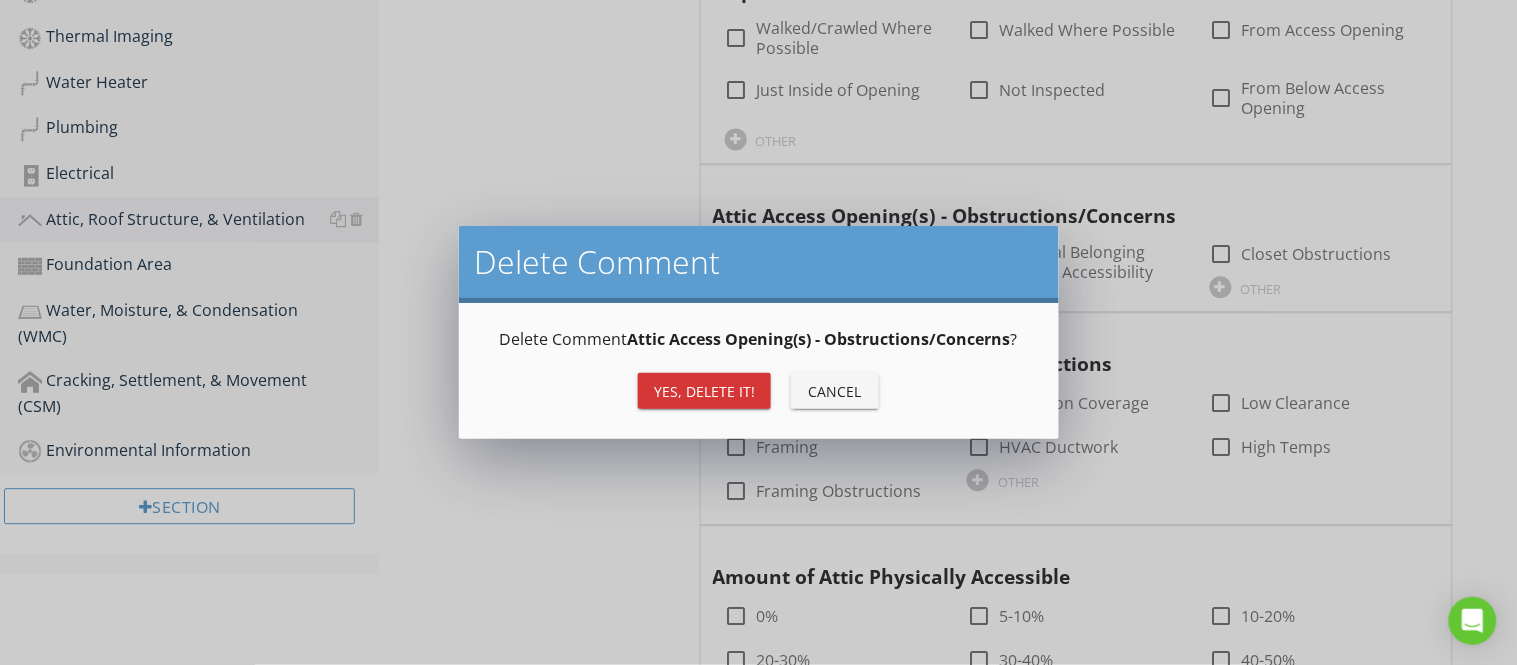 click on "Yes, Delete it!" at bounding box center (704, 391) 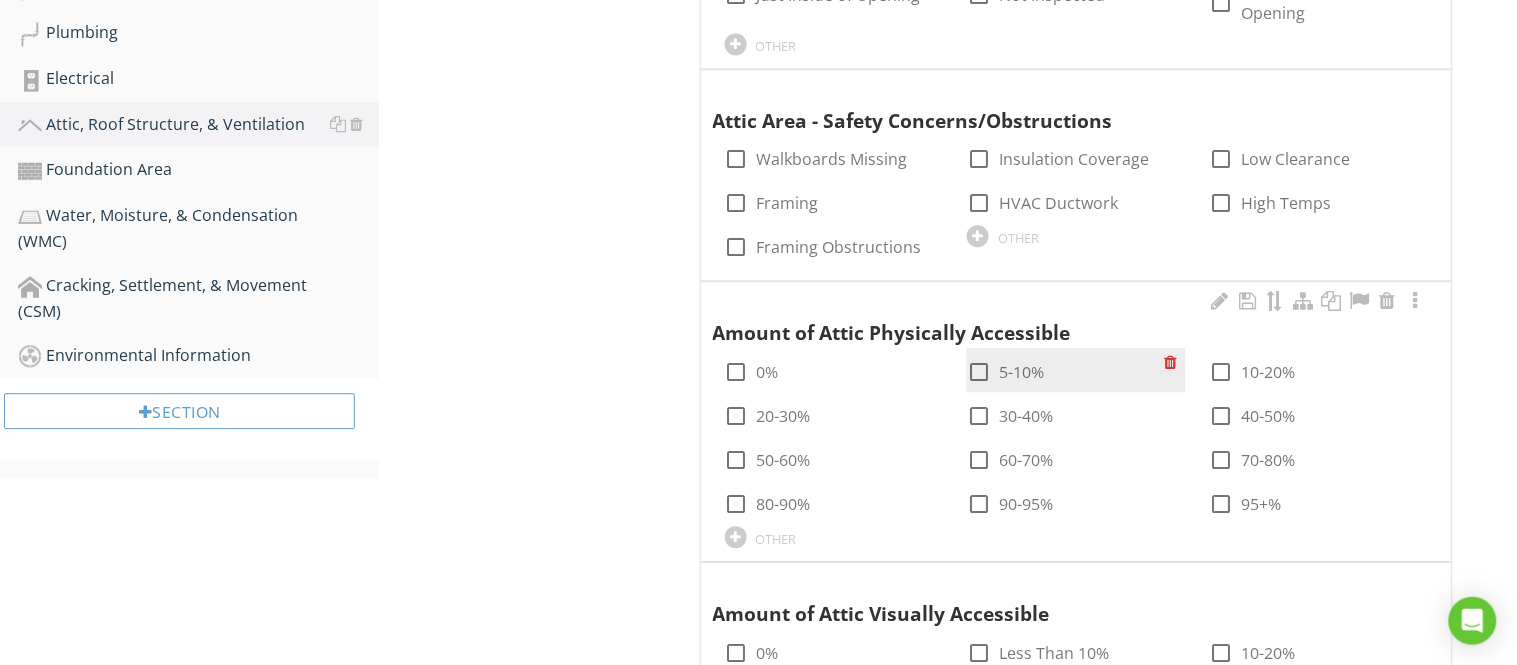 scroll, scrollTop: 1196, scrollLeft: 0, axis: vertical 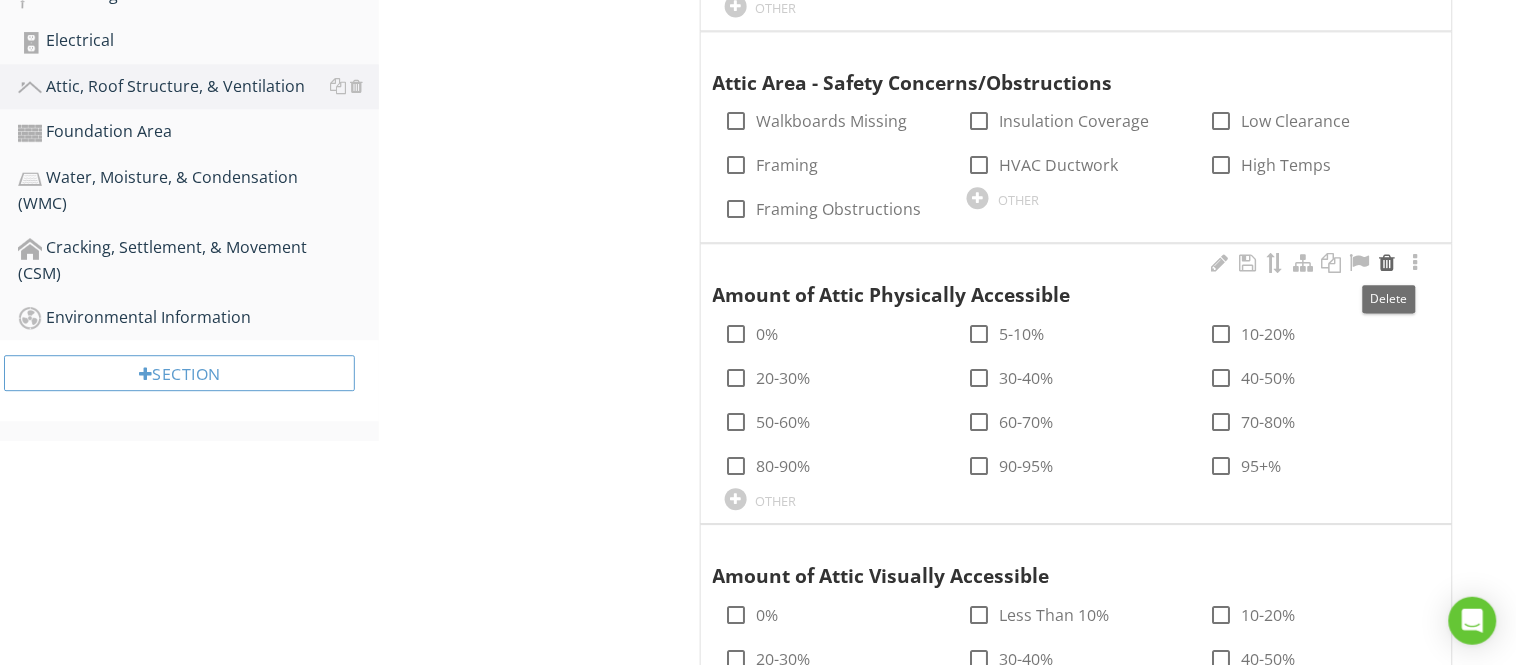 click at bounding box center [1388, 263] 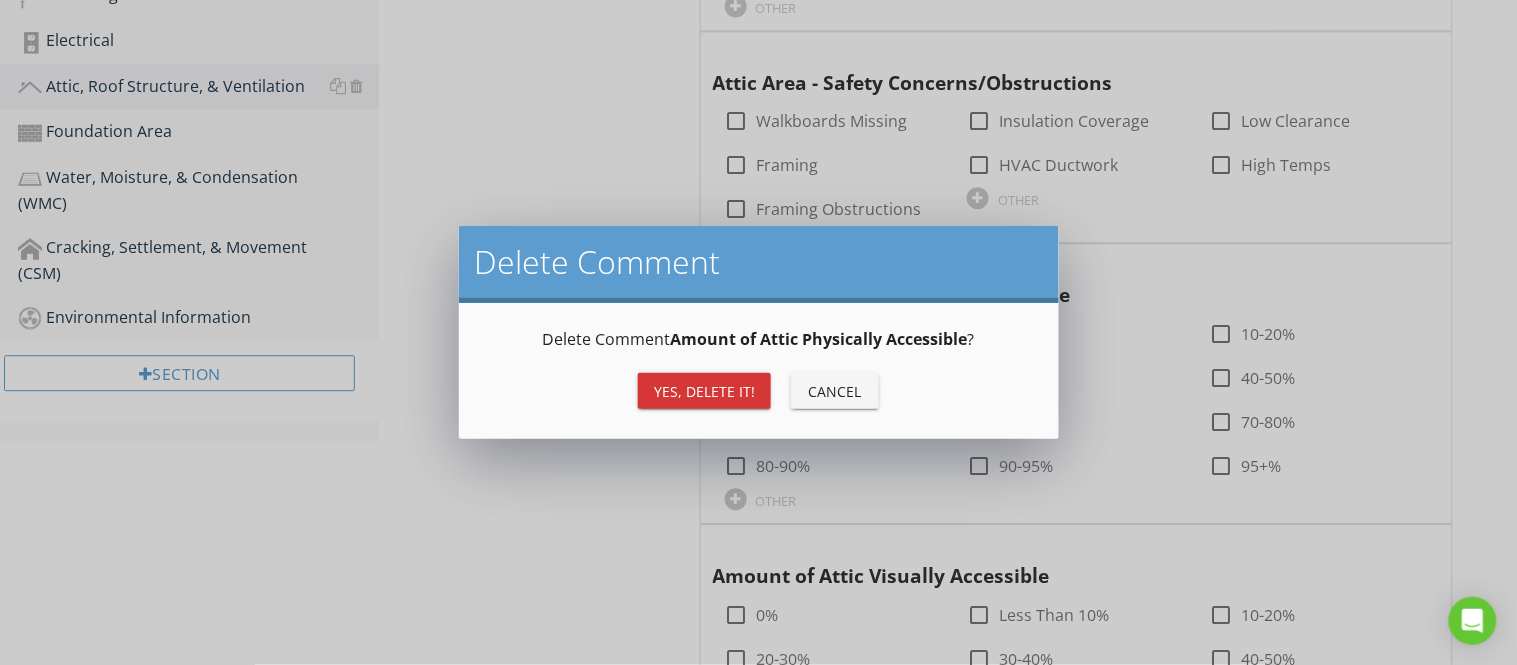 click on "Yes, Delete it!" at bounding box center [704, 391] 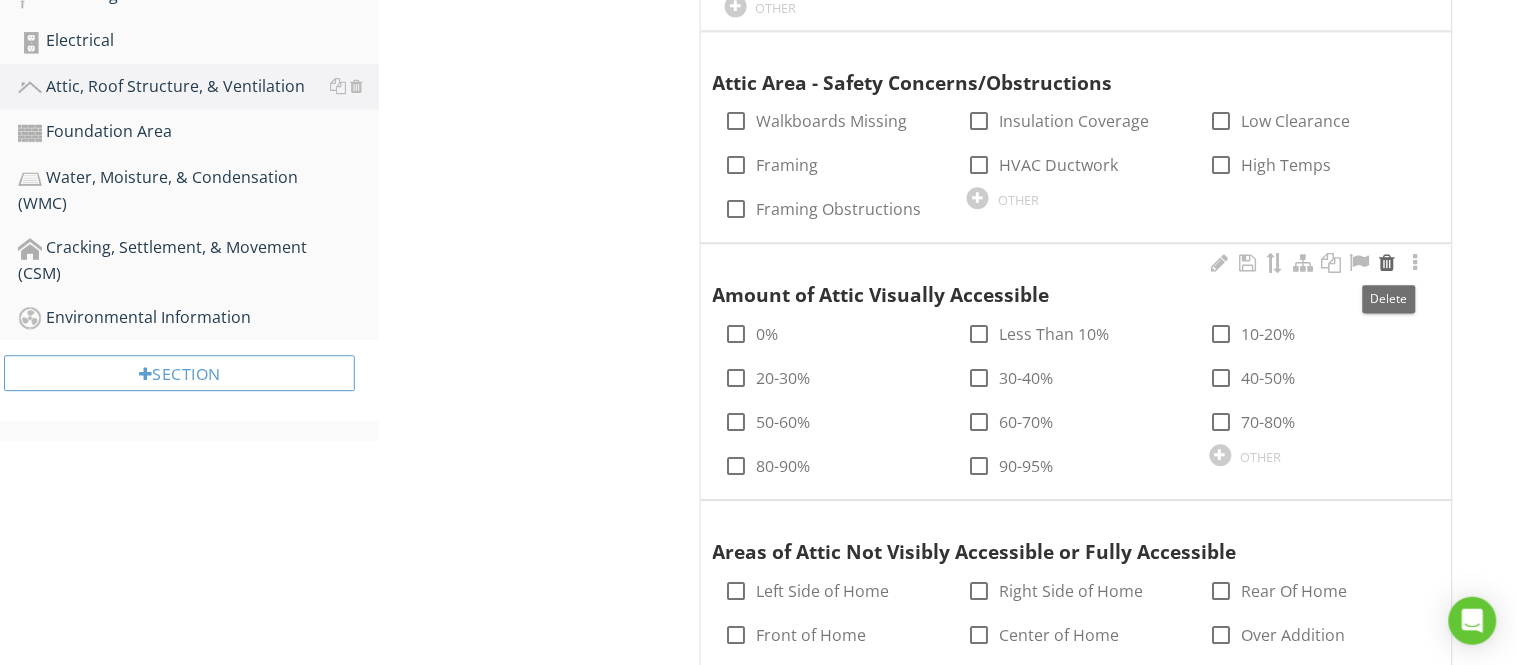 click at bounding box center (1388, 263) 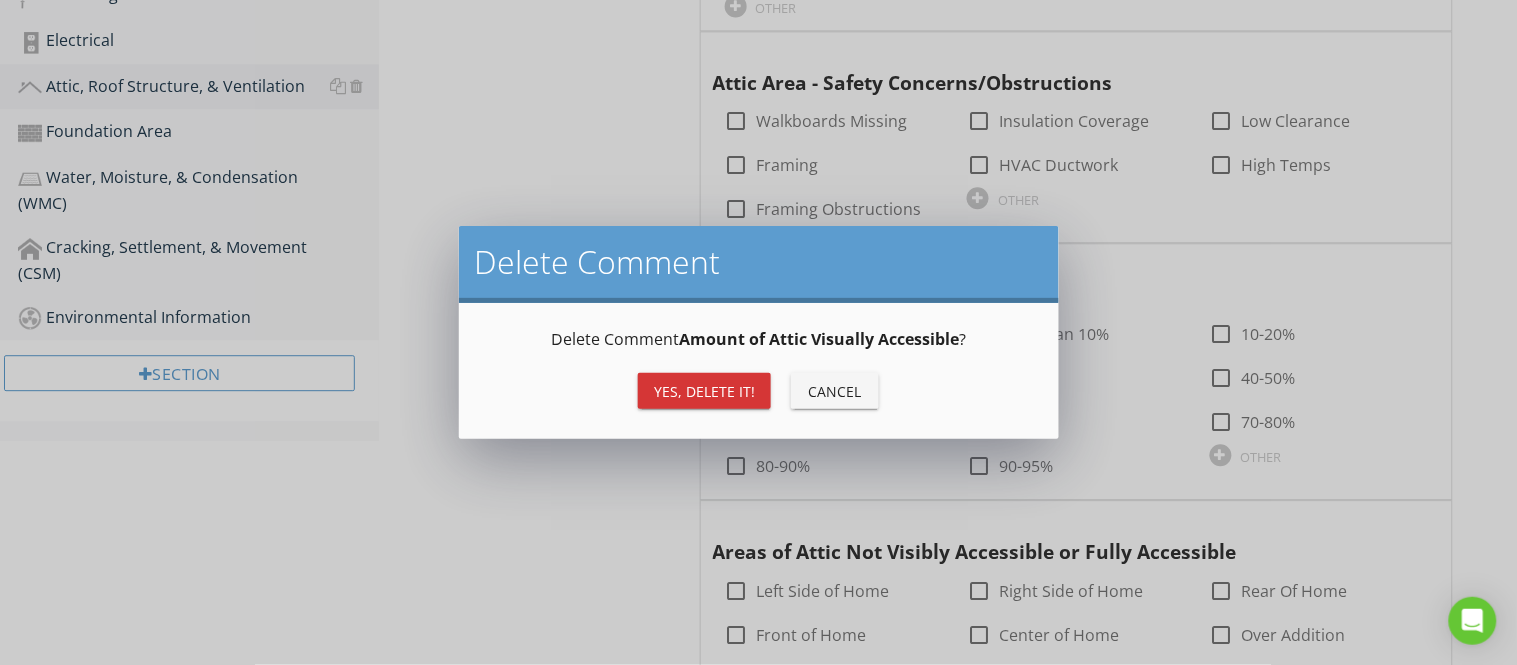 click on "Yes, Delete it!" at bounding box center (704, 391) 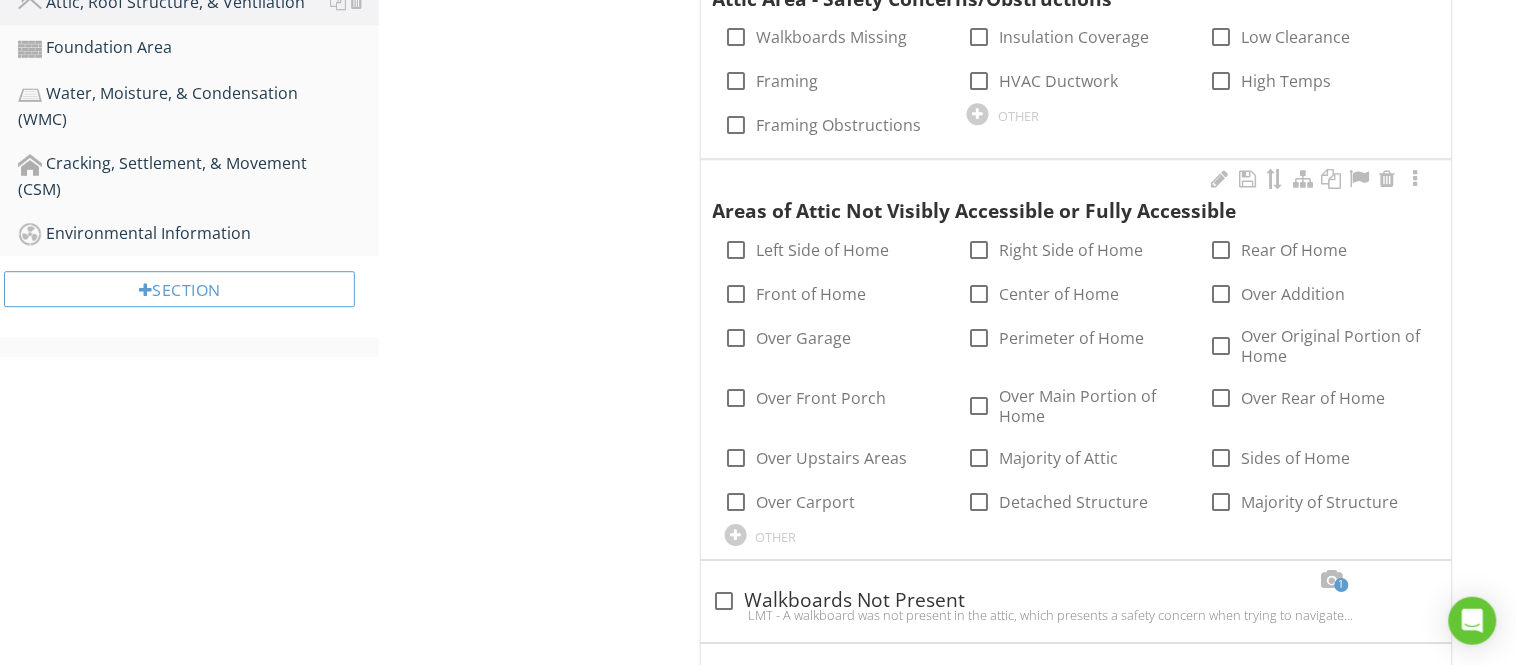 scroll, scrollTop: 1285, scrollLeft: 0, axis: vertical 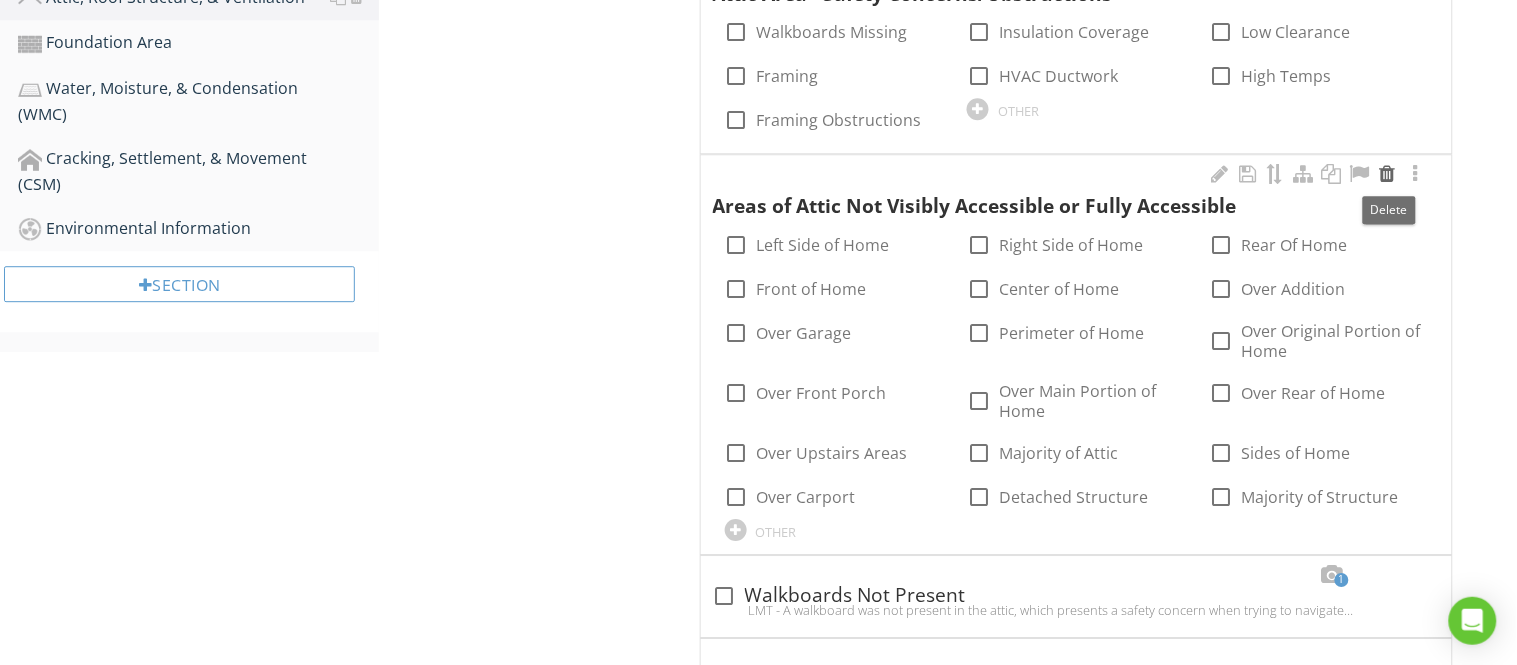 click at bounding box center (1388, 174) 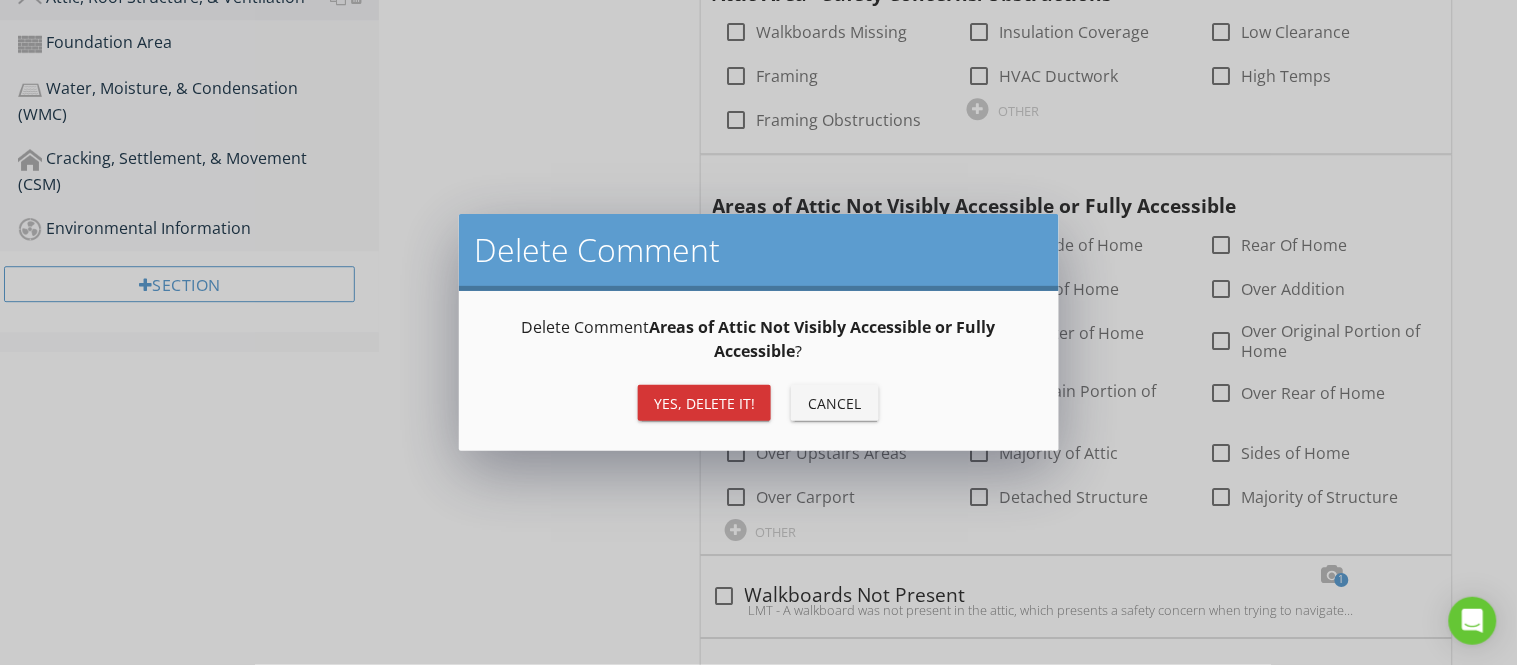 click on "Yes, Delete it!" at bounding box center (704, 403) 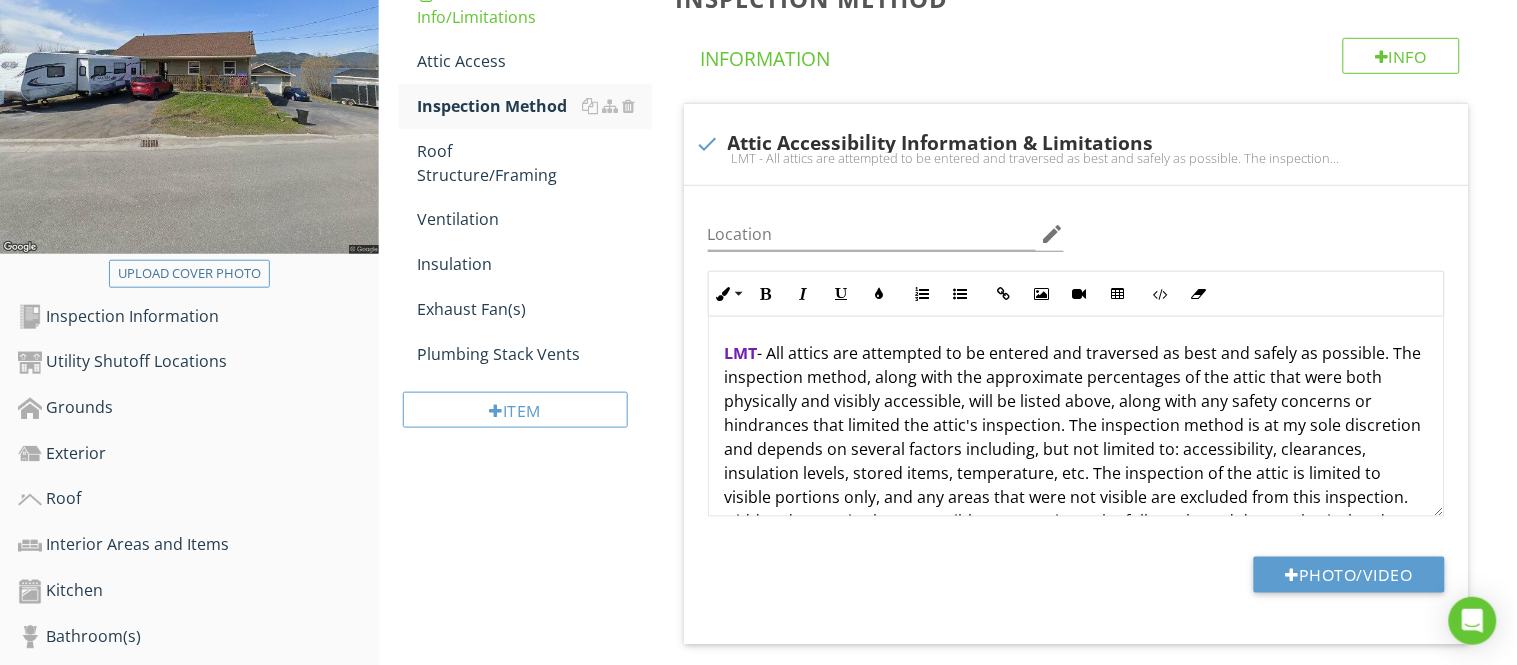 scroll, scrollTop: 233, scrollLeft: 0, axis: vertical 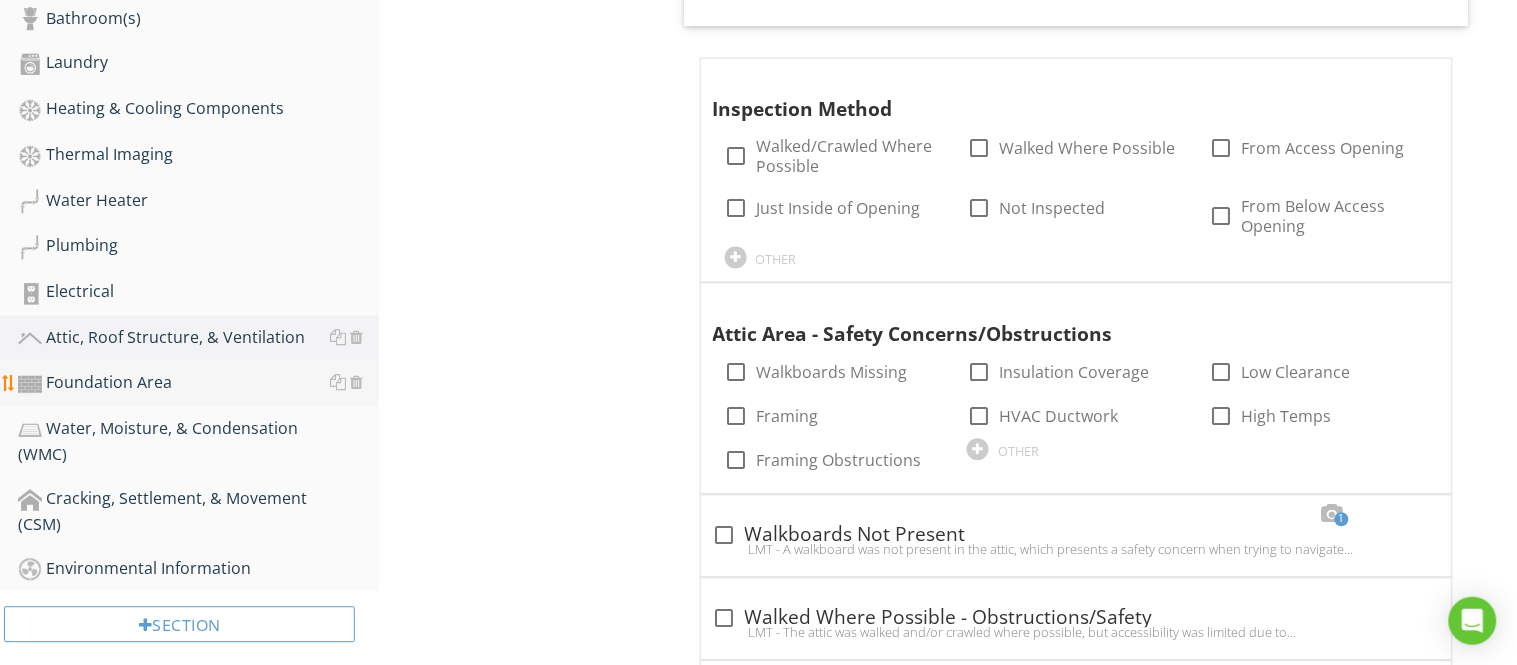 click on "Foundation Area" at bounding box center [198, 384] 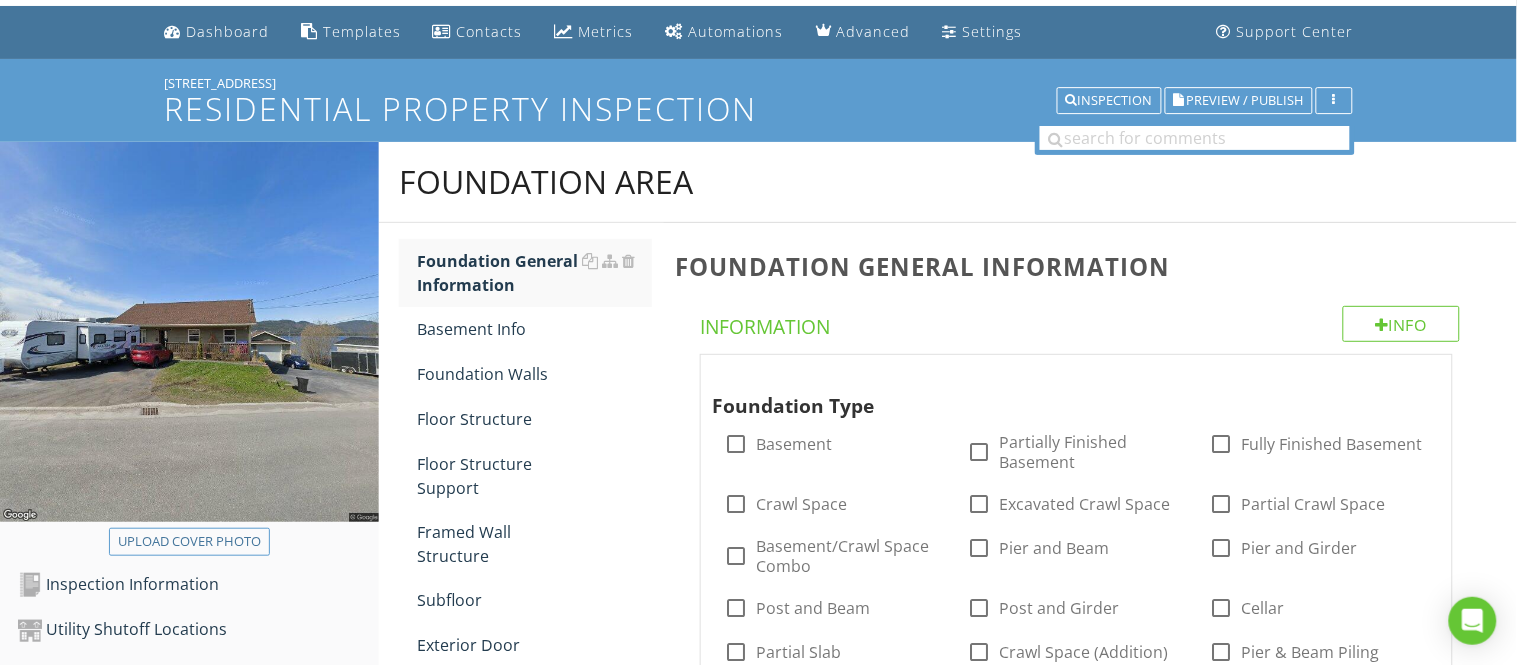 scroll, scrollTop: 55, scrollLeft: 0, axis: vertical 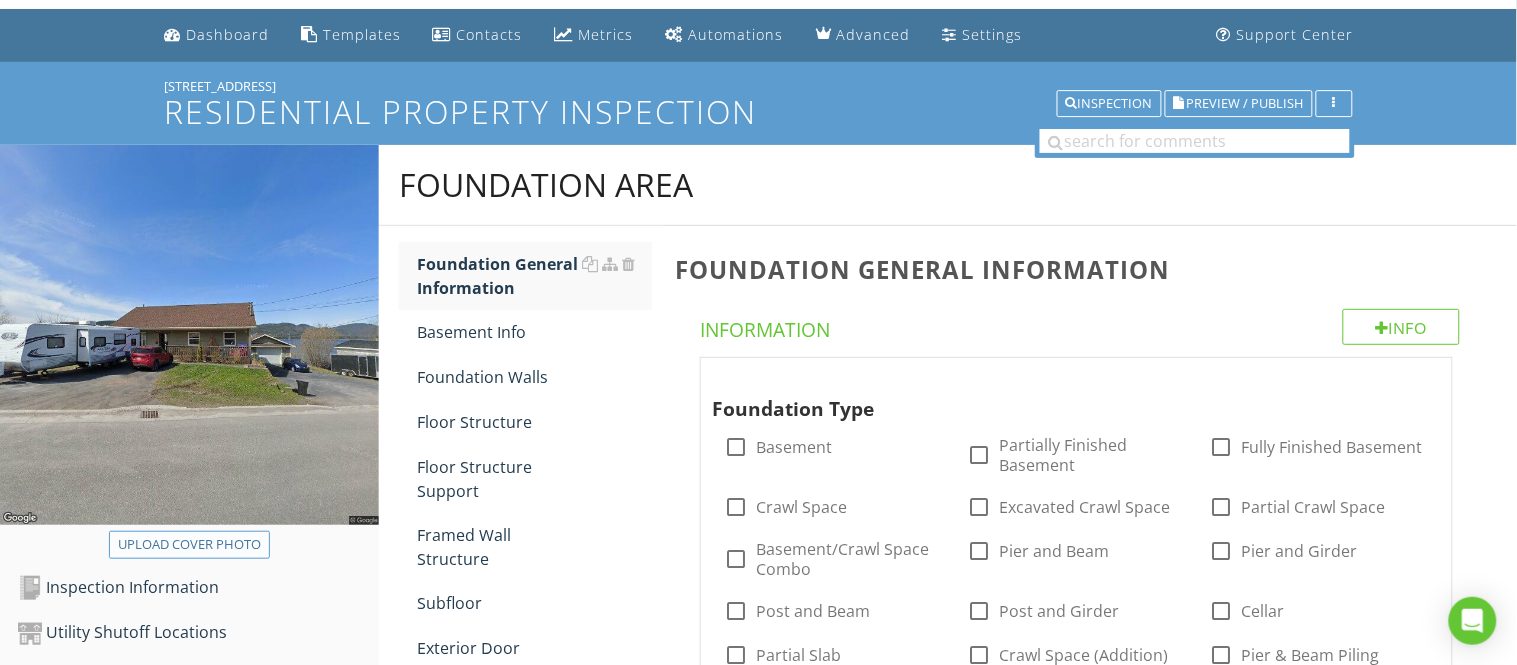 click on "Upload cover photo" at bounding box center [189, 545] 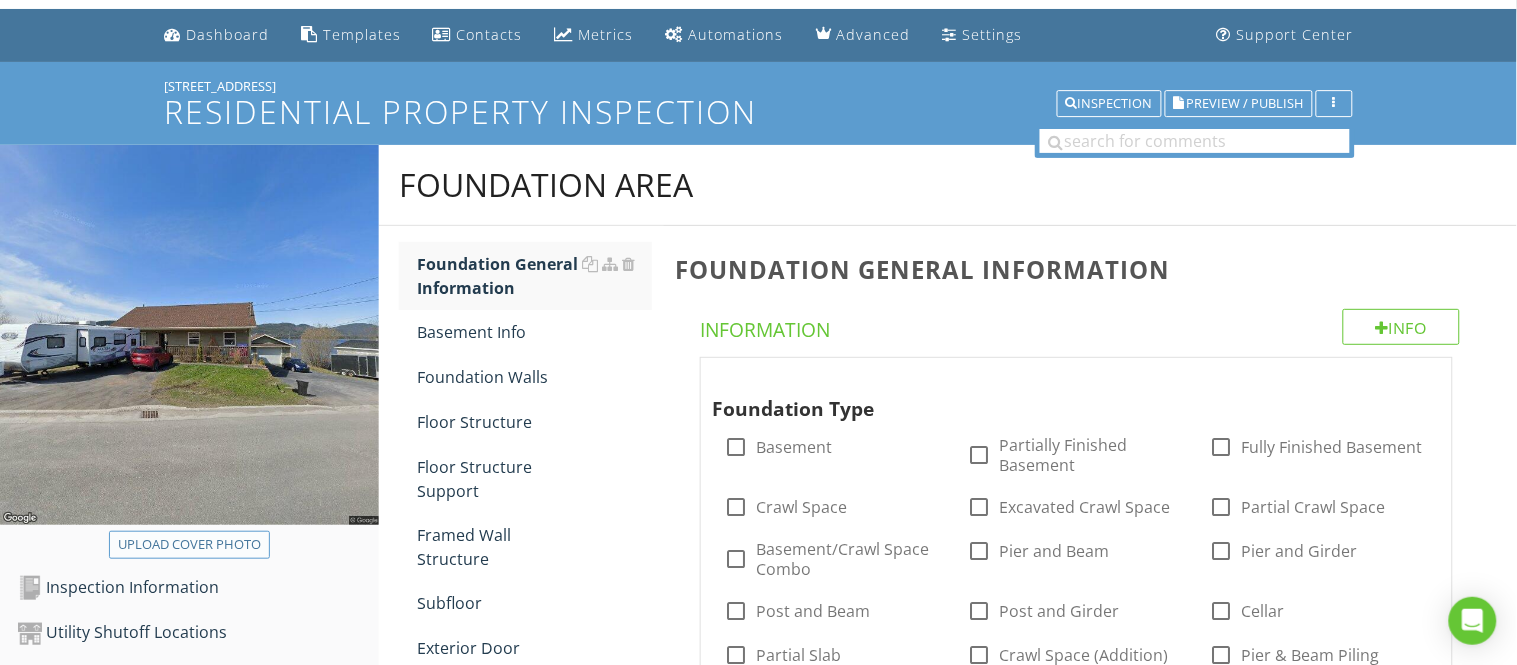 type on "C:\fakepath\1287859_2.jpg" 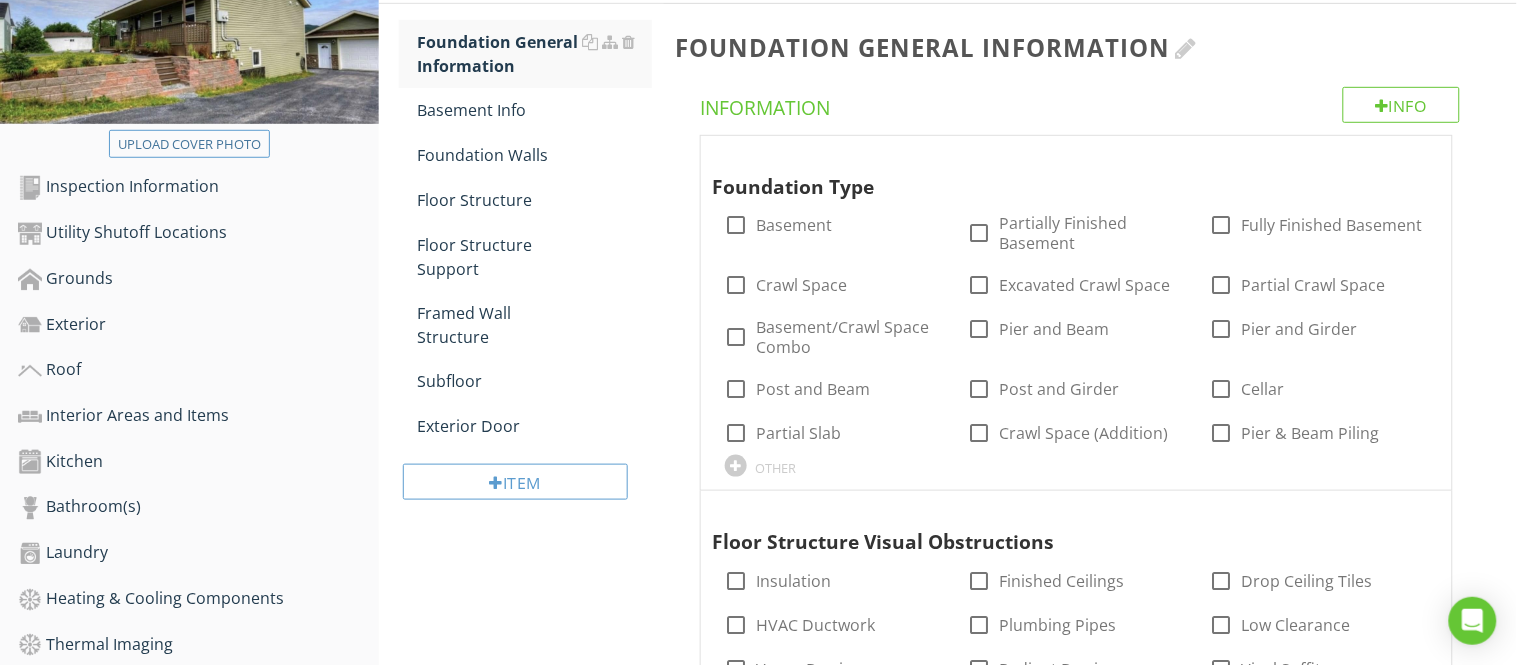 scroll, scrollTop: 322, scrollLeft: 0, axis: vertical 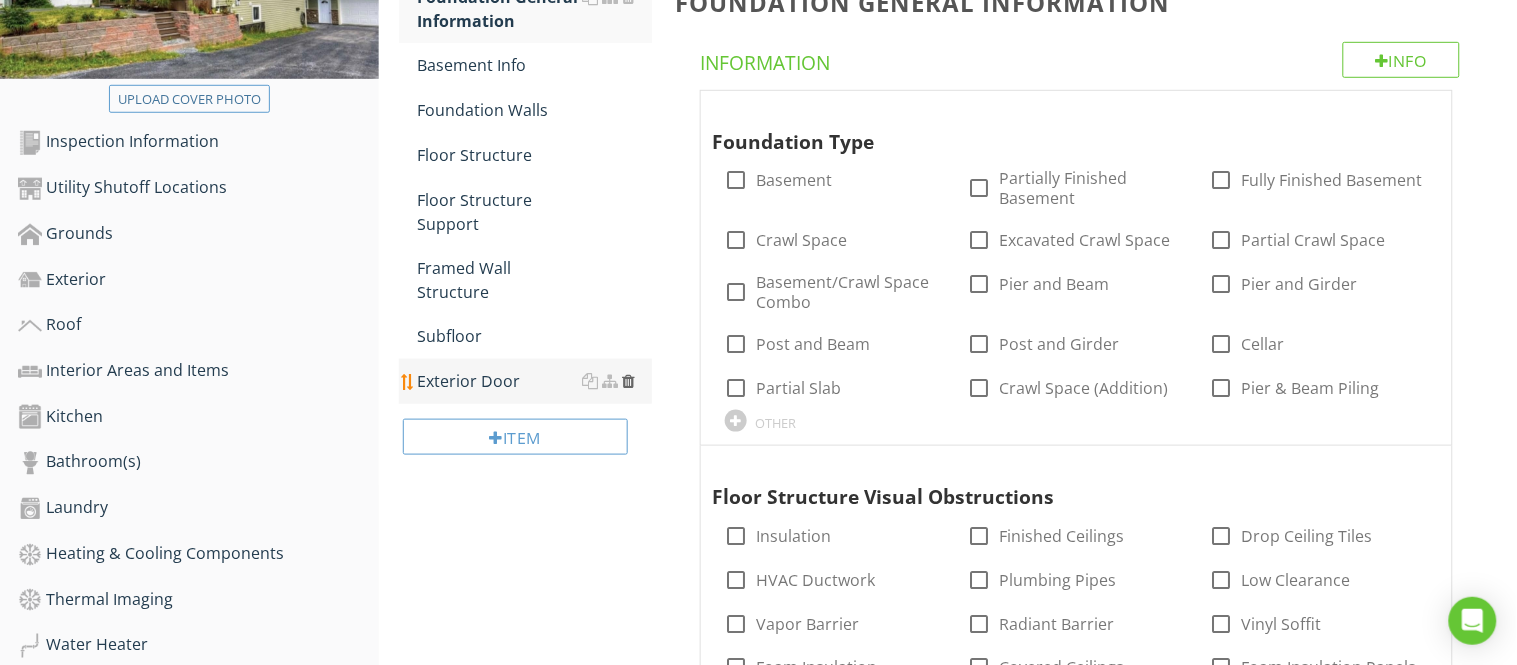 click at bounding box center [629, 381] 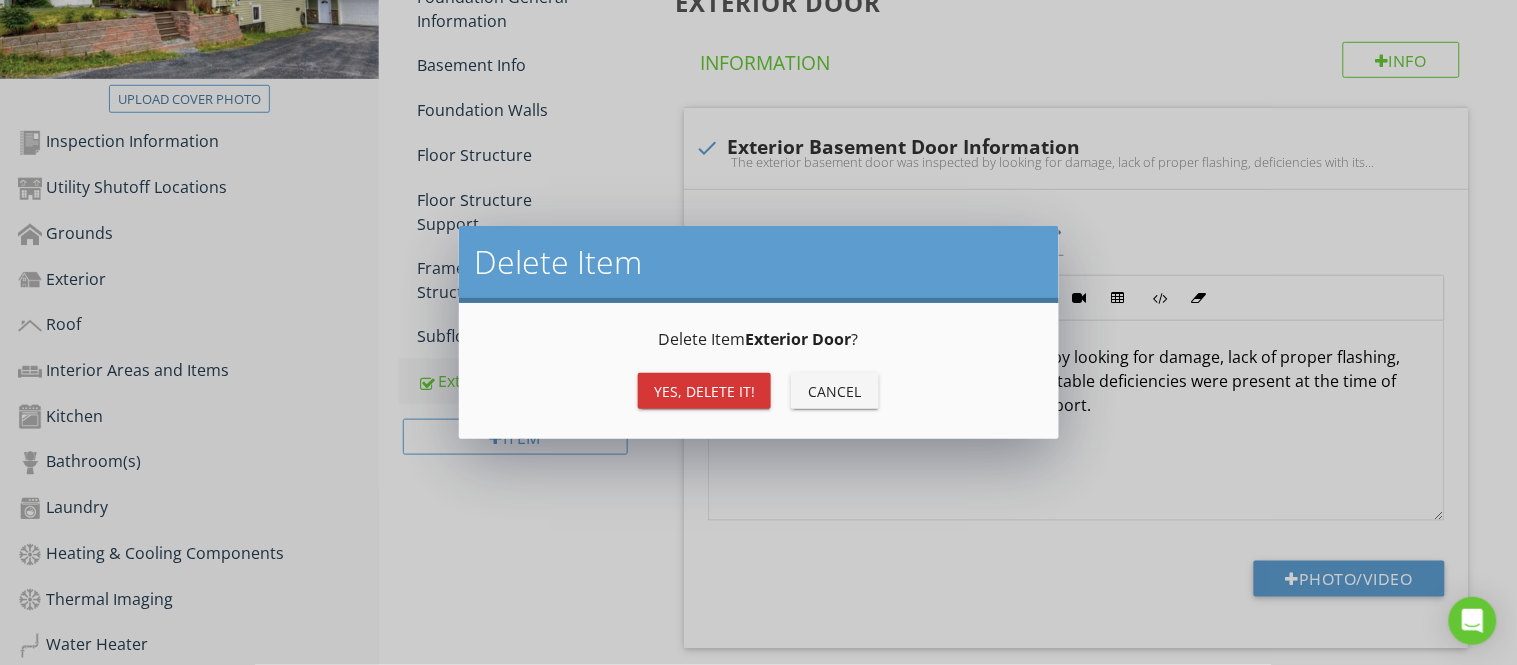click on "Yes, Delete it!" at bounding box center (704, 391) 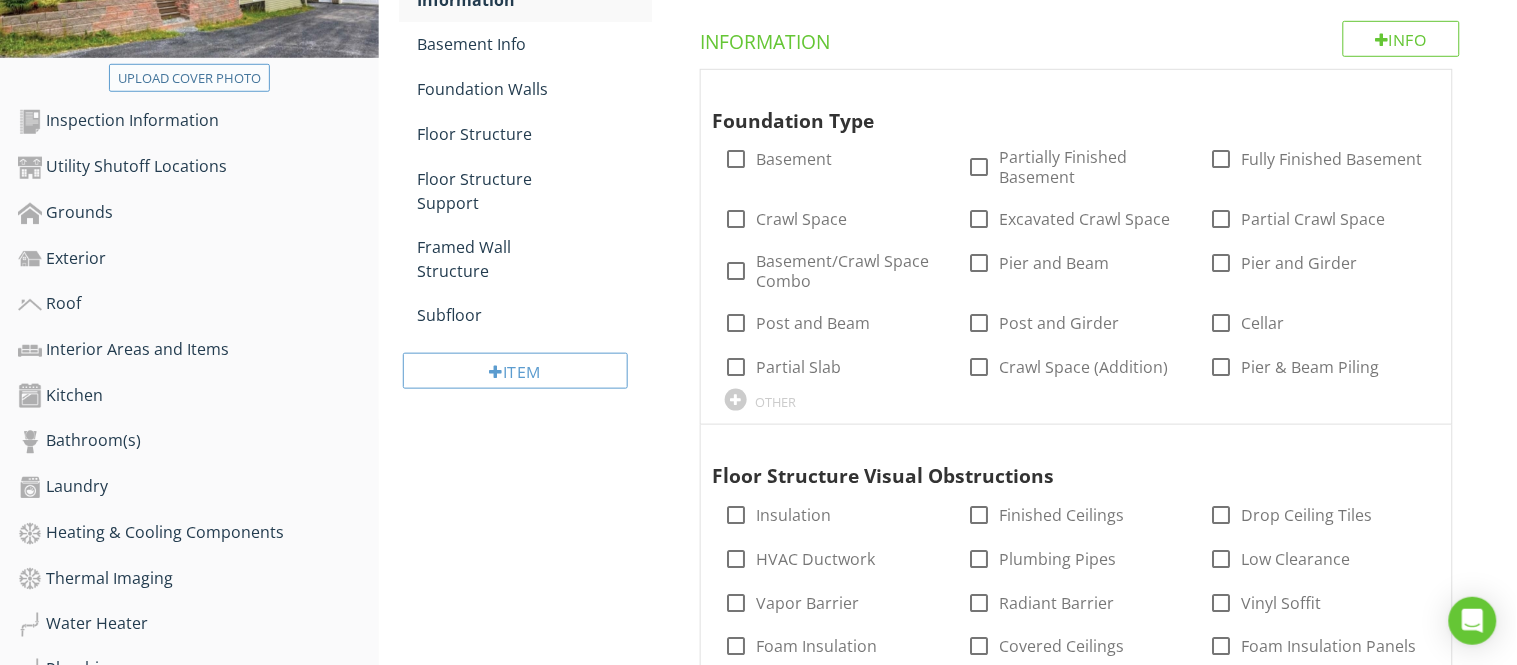 scroll, scrollTop: 322, scrollLeft: 0, axis: vertical 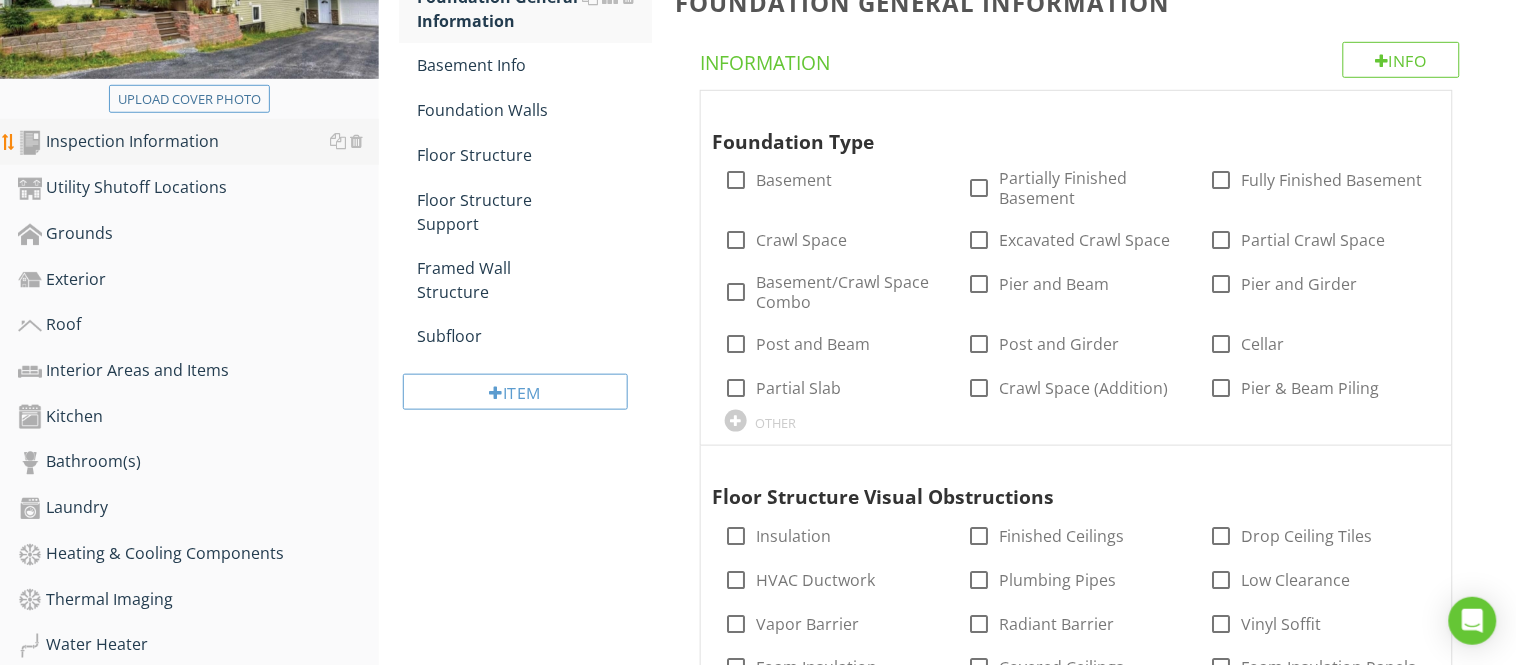 click on "Inspection Information" at bounding box center (198, 142) 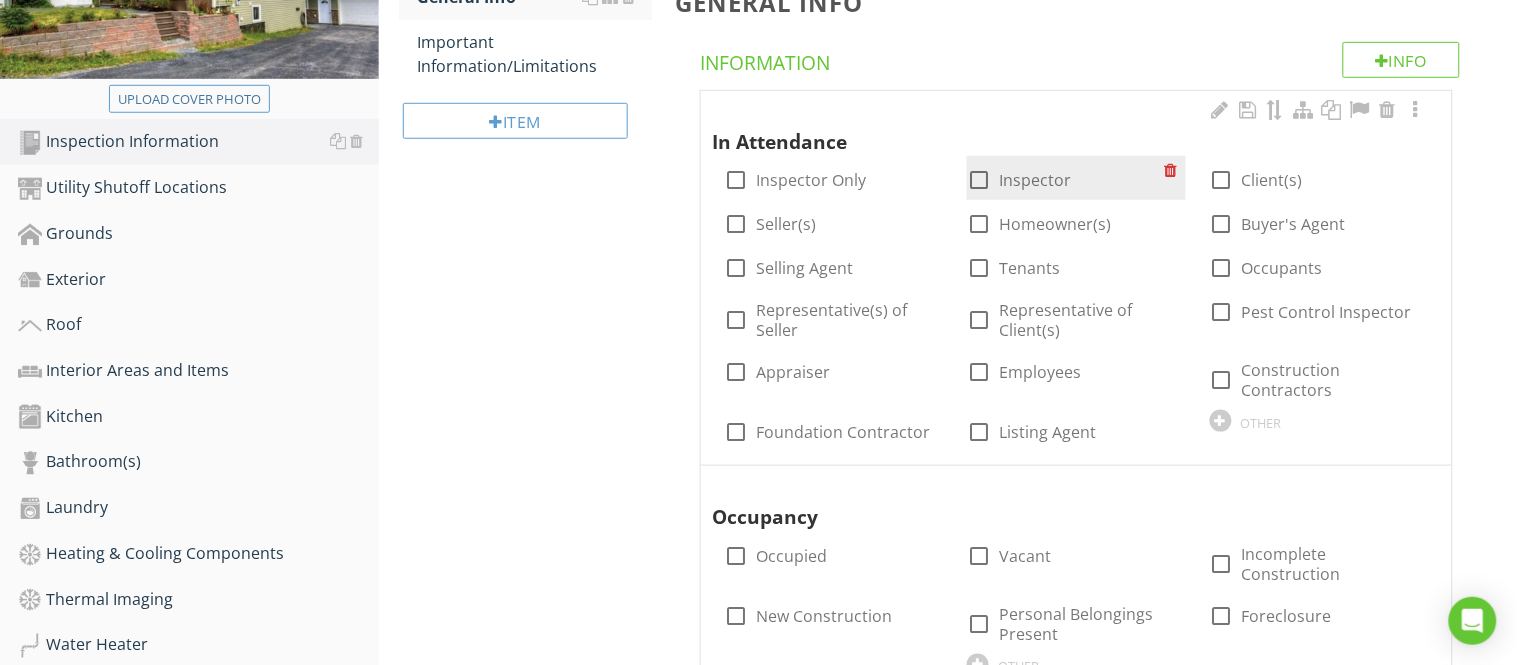 click at bounding box center (979, 180) 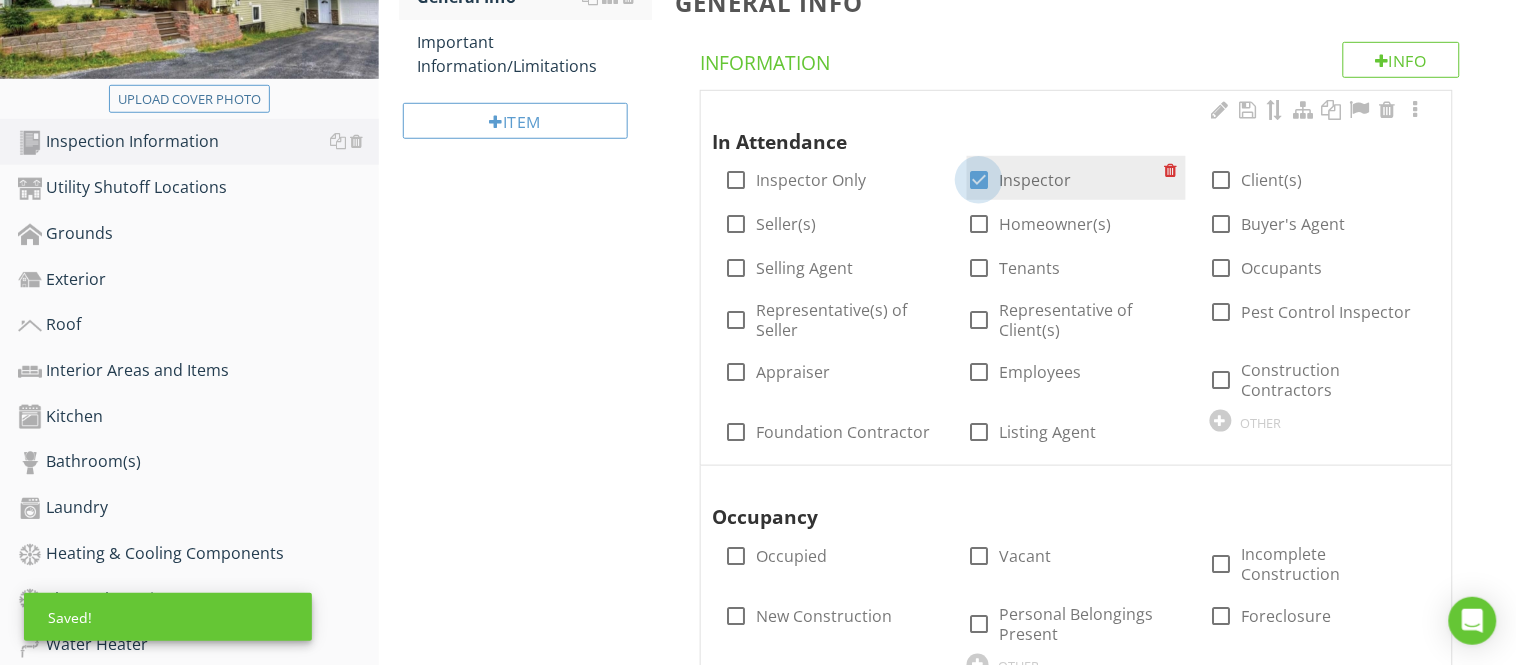 click at bounding box center [979, 180] 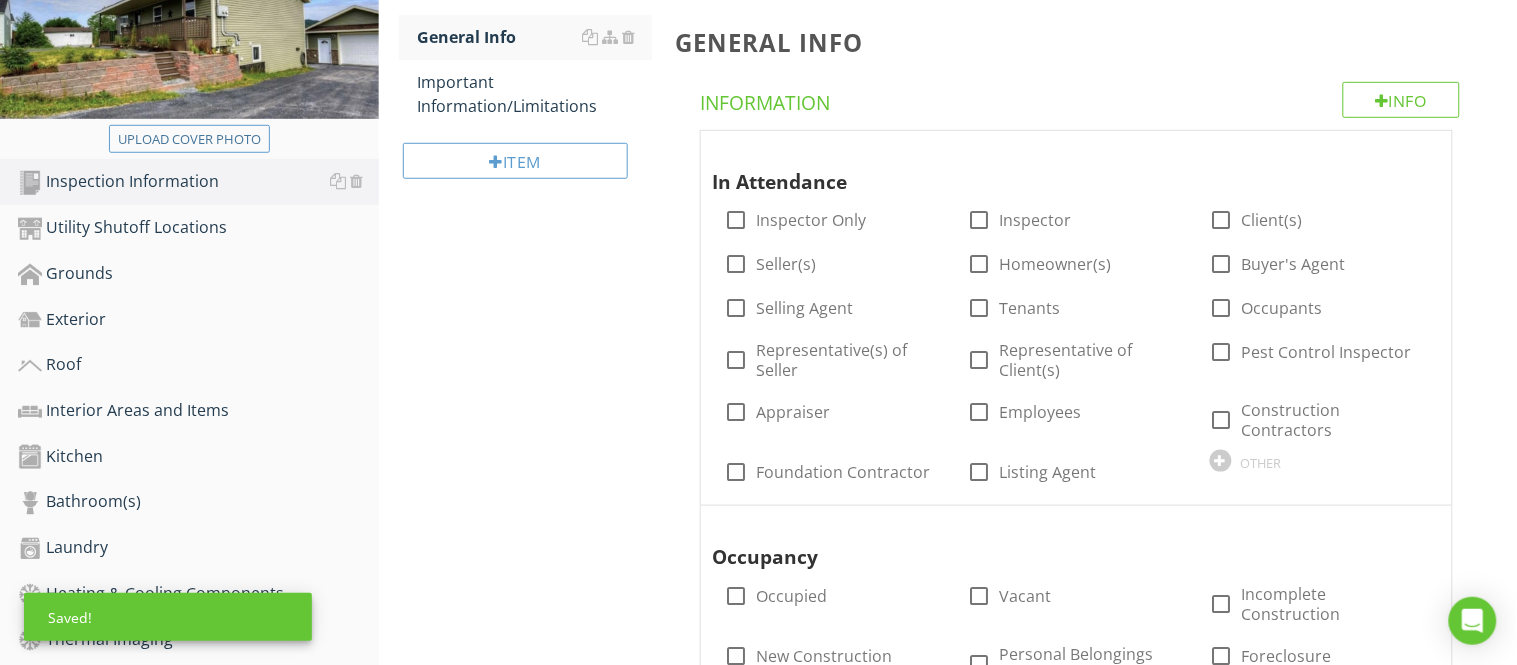 scroll, scrollTop: 277, scrollLeft: 0, axis: vertical 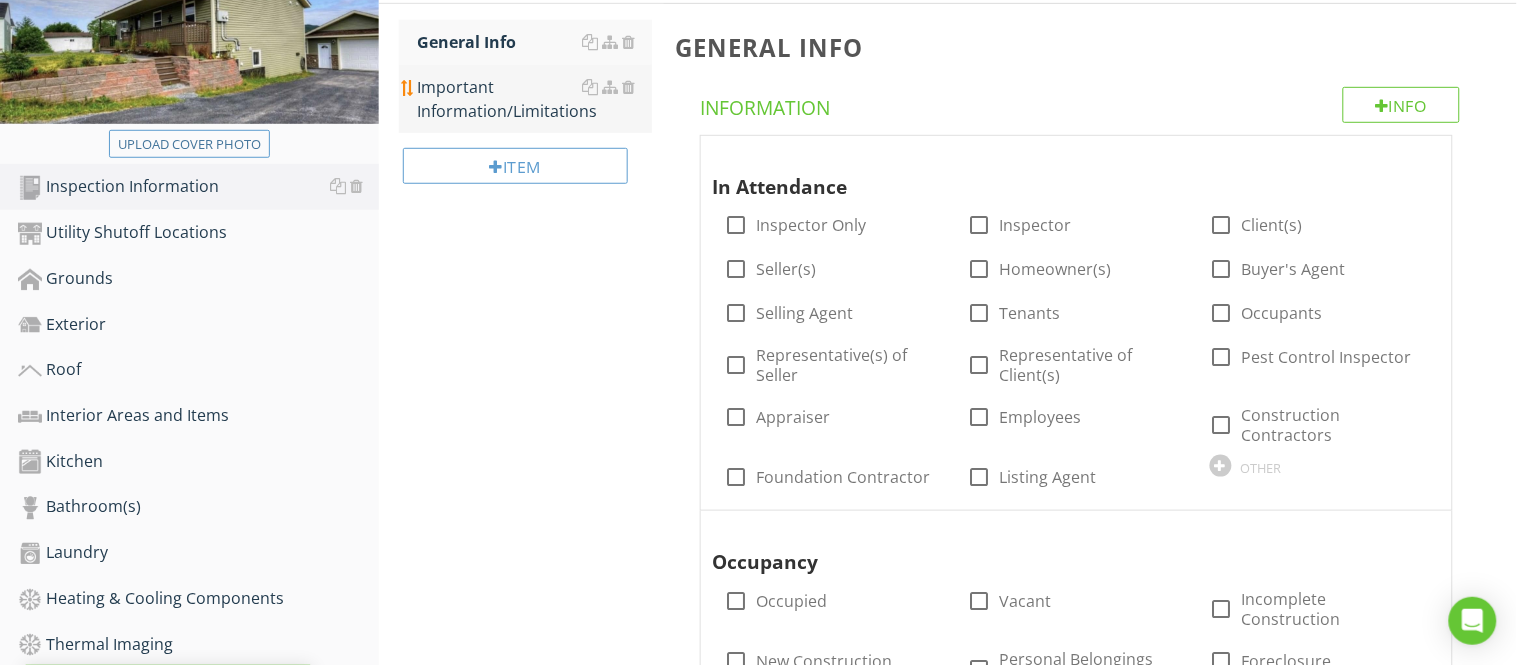 click on "Important Information/Limitations" at bounding box center [534, 99] 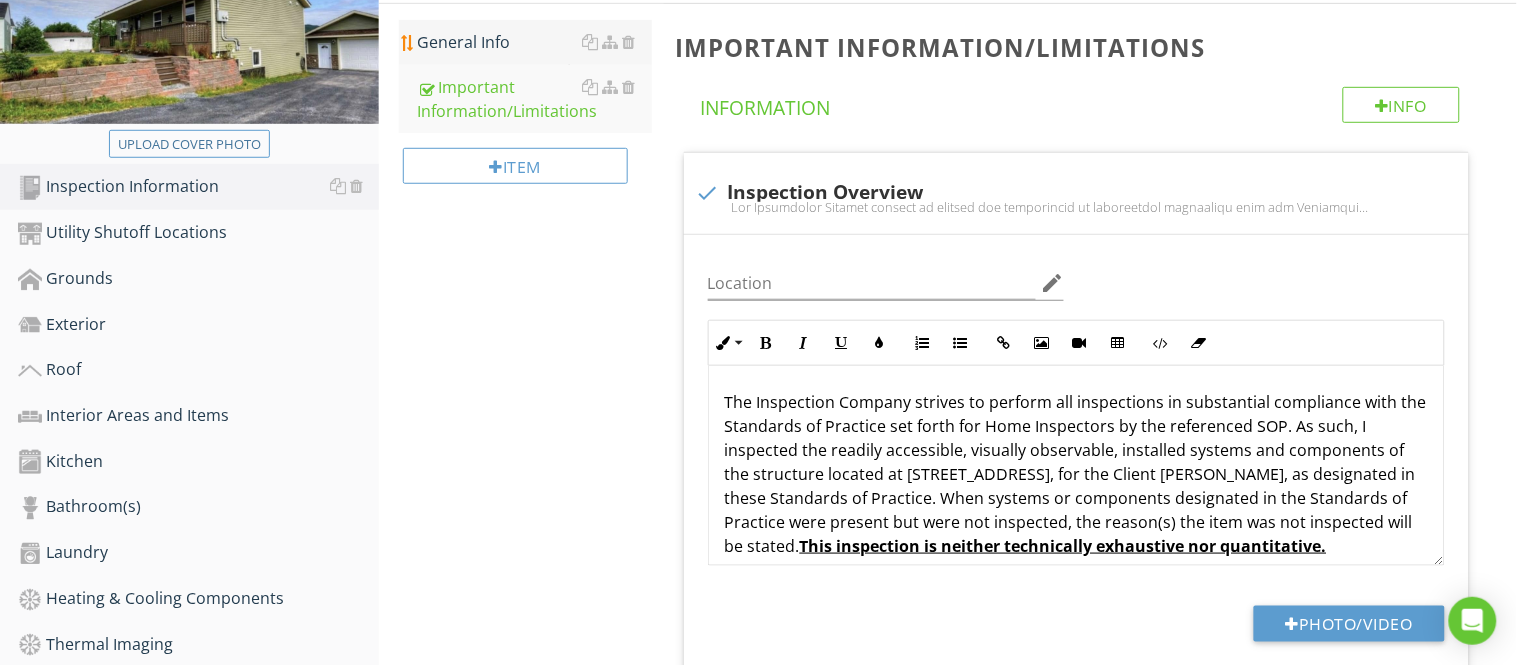 click on "General Info" at bounding box center (534, 42) 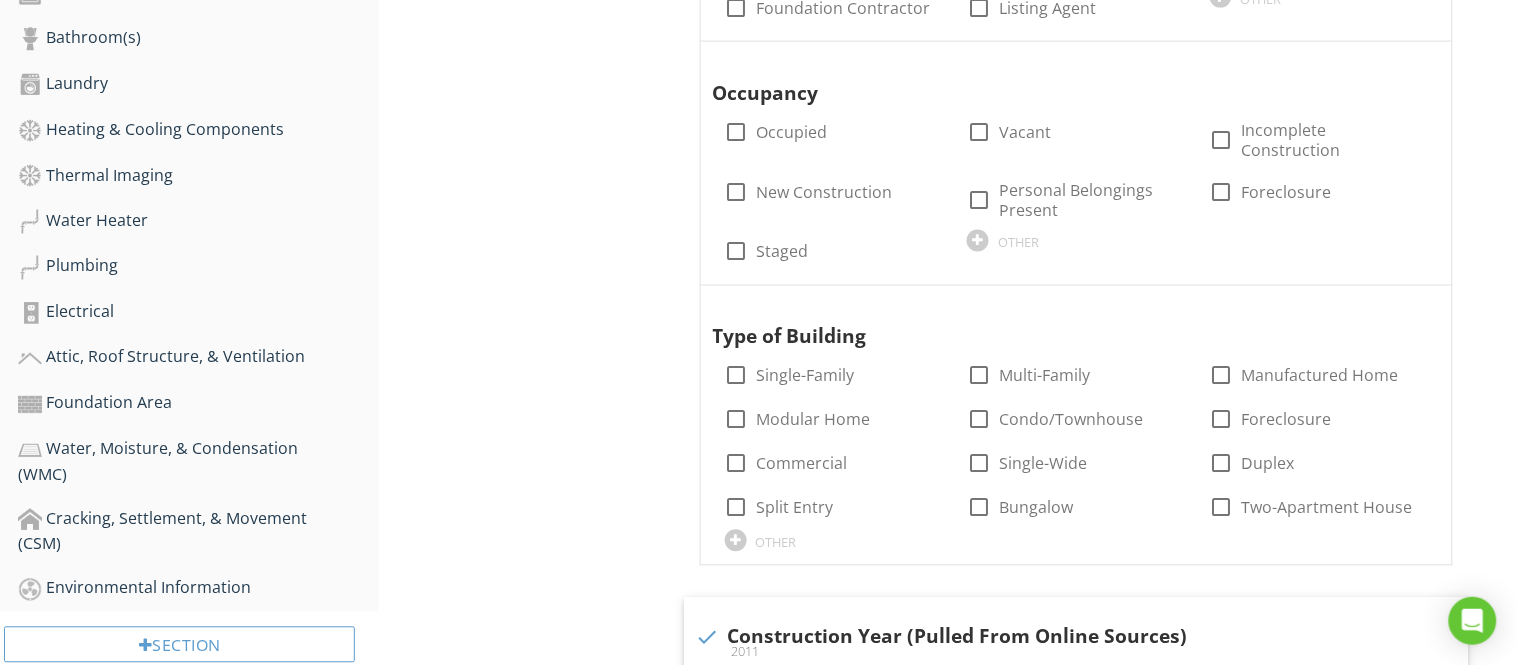 scroll, scrollTop: 766, scrollLeft: 0, axis: vertical 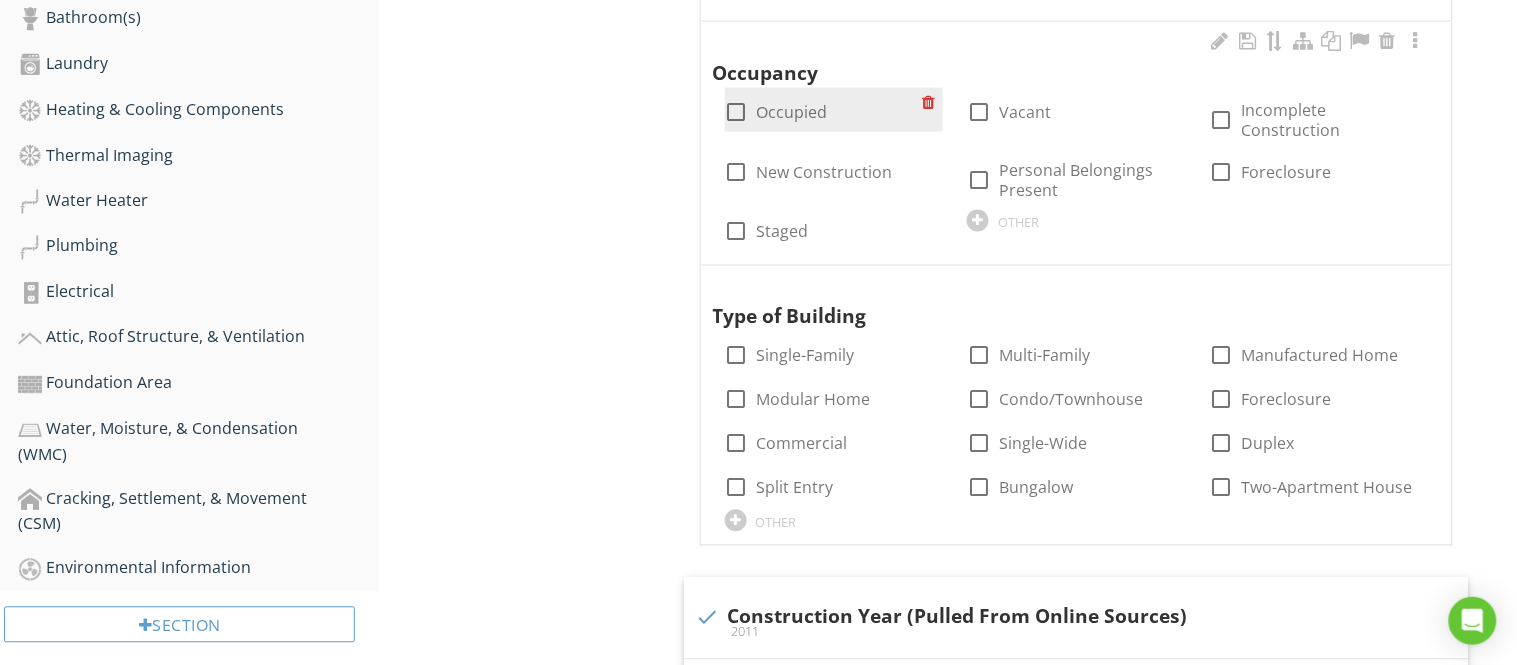 click at bounding box center (737, 112) 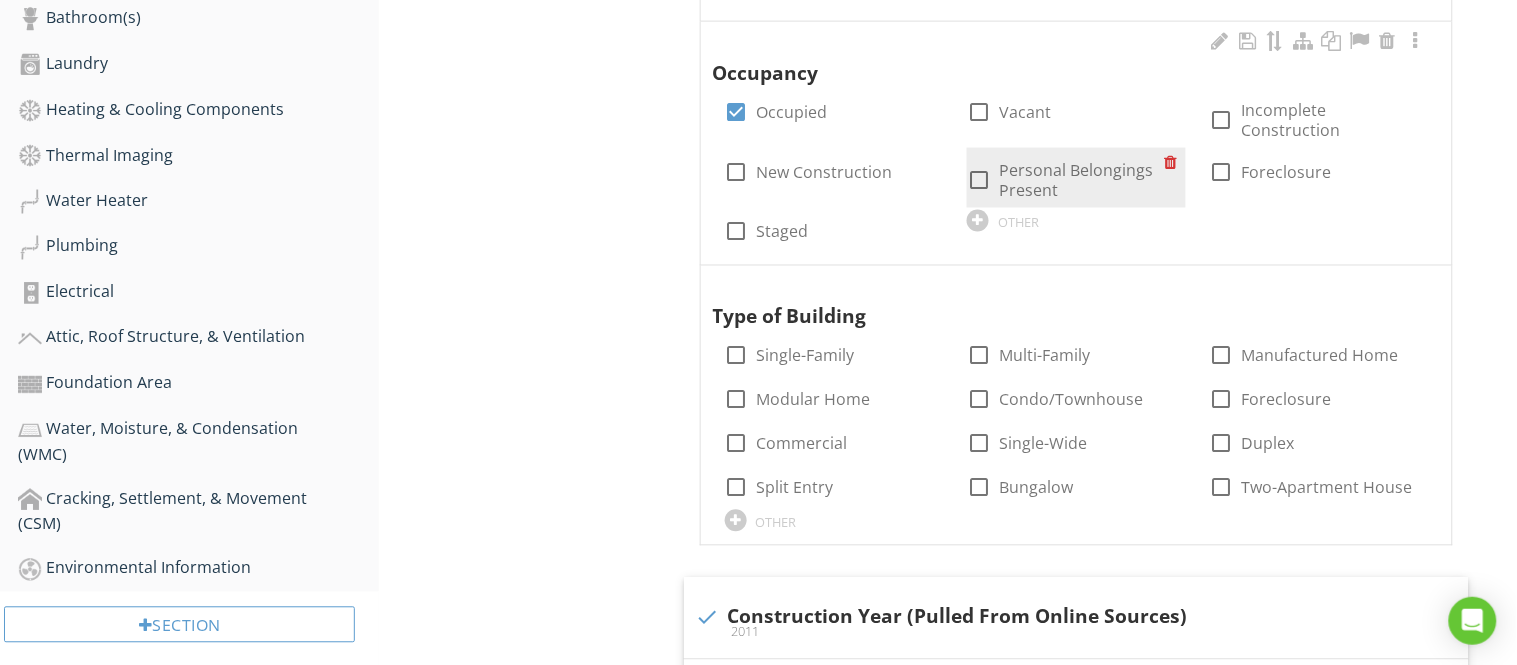 click at bounding box center [979, 180] 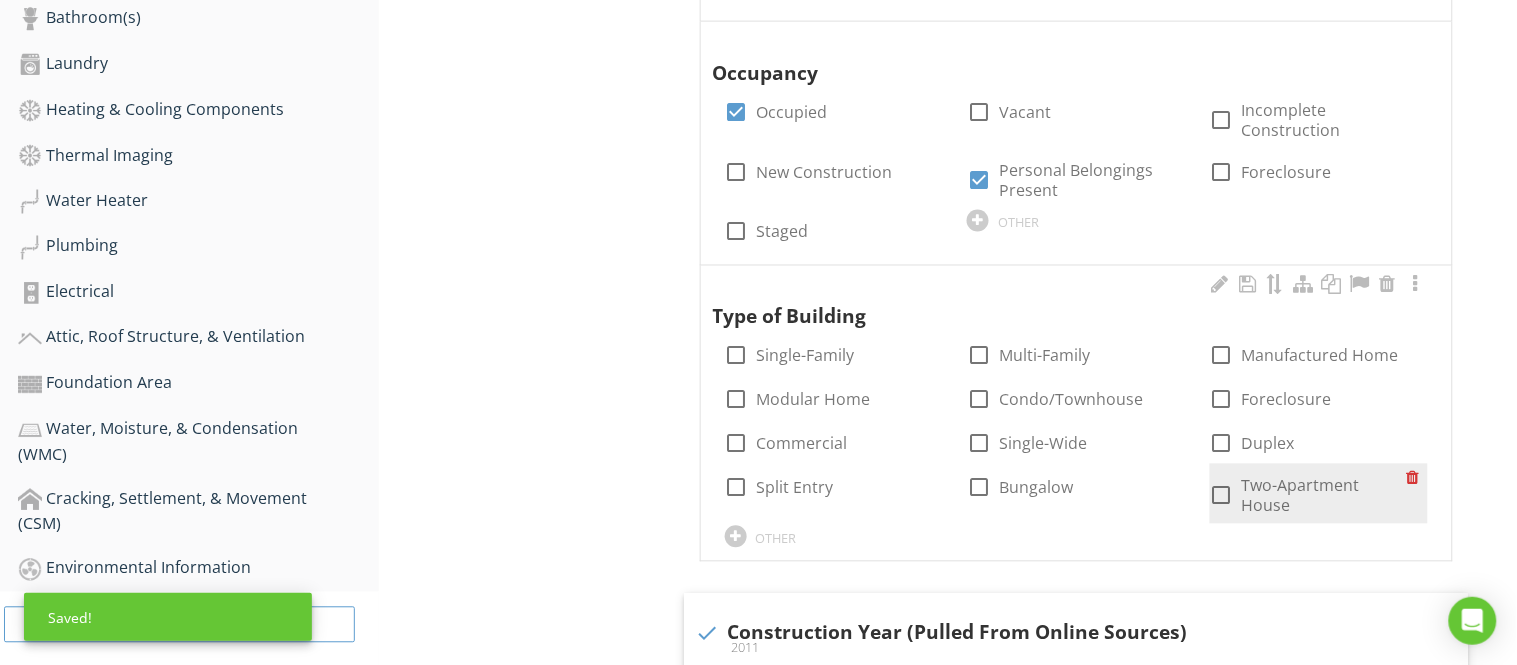 click at bounding box center [1222, 496] 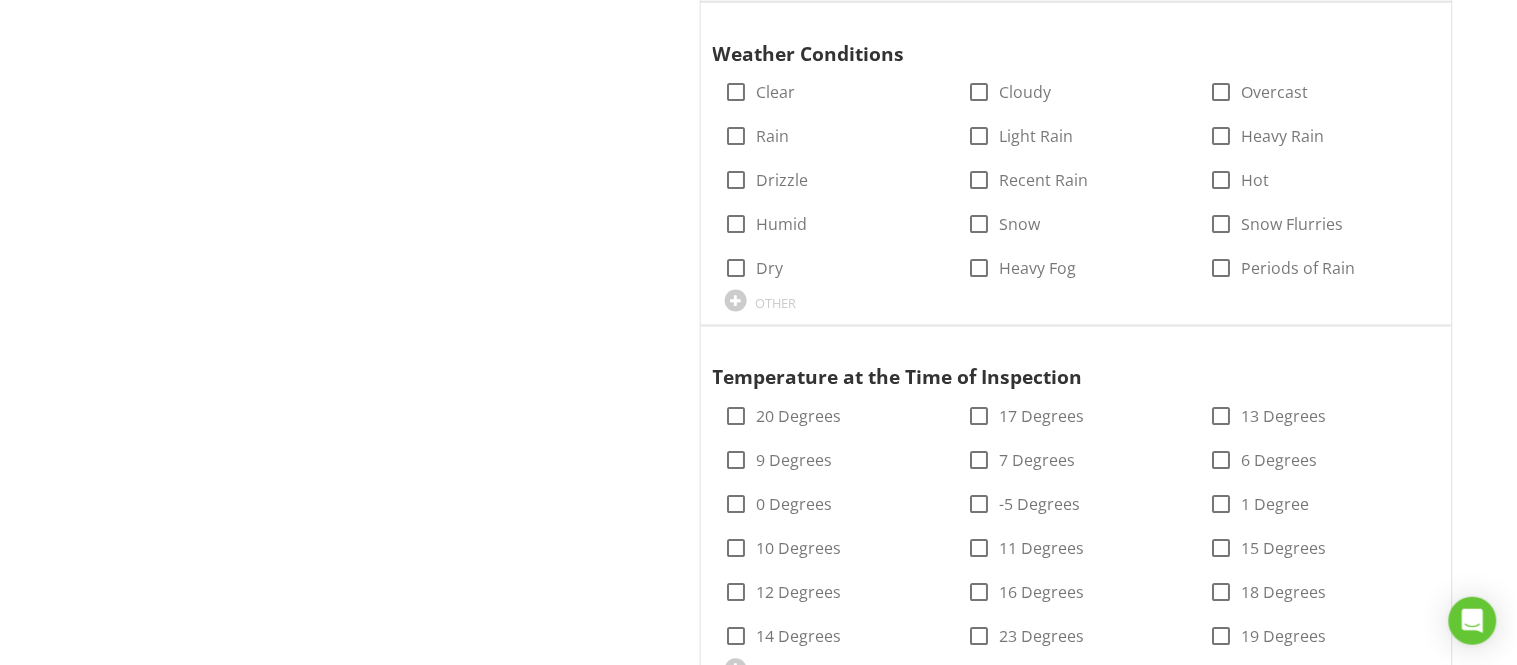 scroll, scrollTop: 2588, scrollLeft: 0, axis: vertical 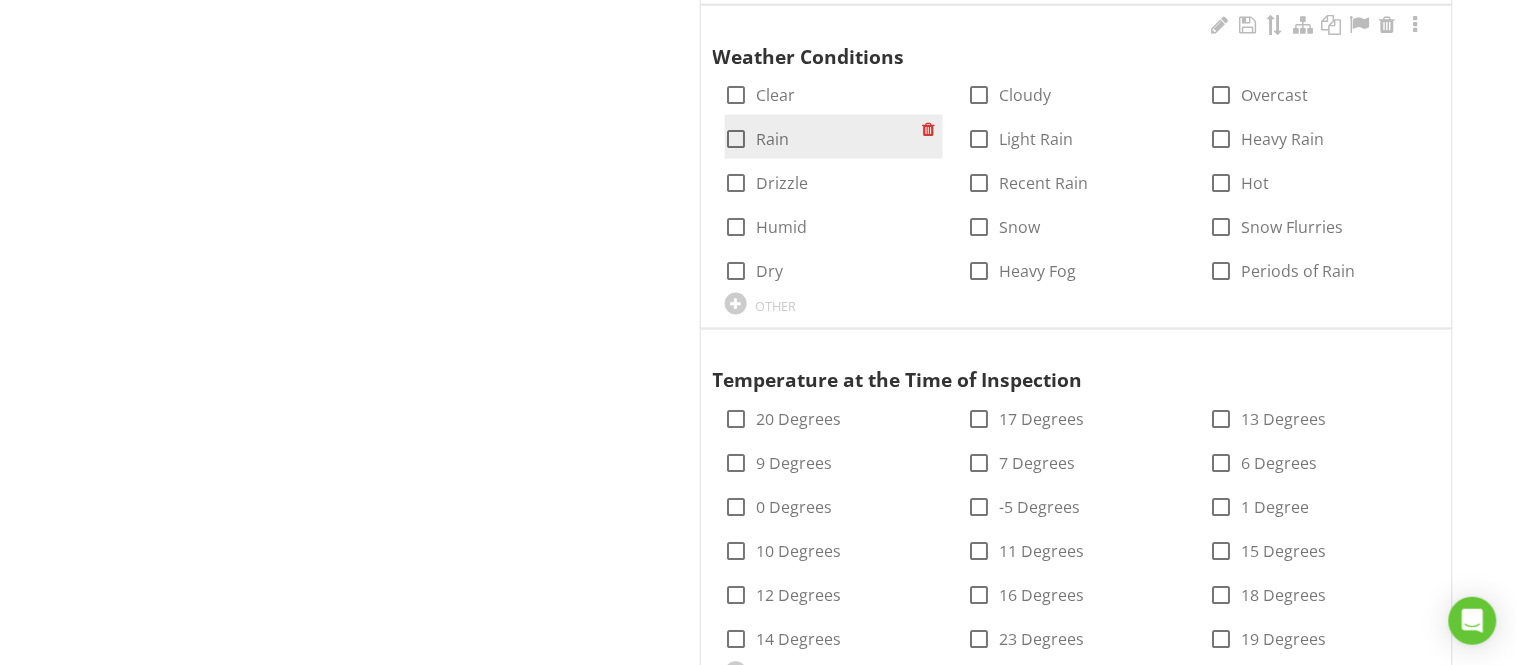 click at bounding box center [737, 139] 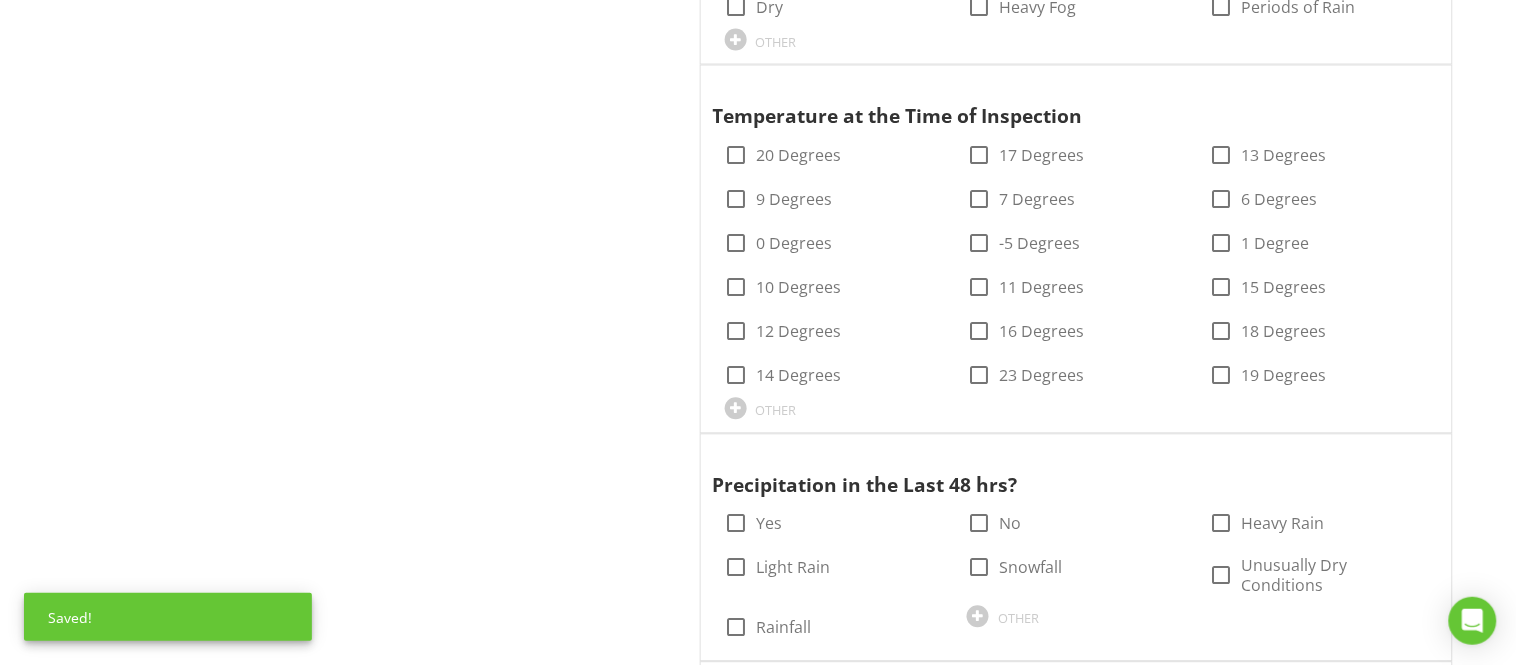 scroll, scrollTop: 2855, scrollLeft: 0, axis: vertical 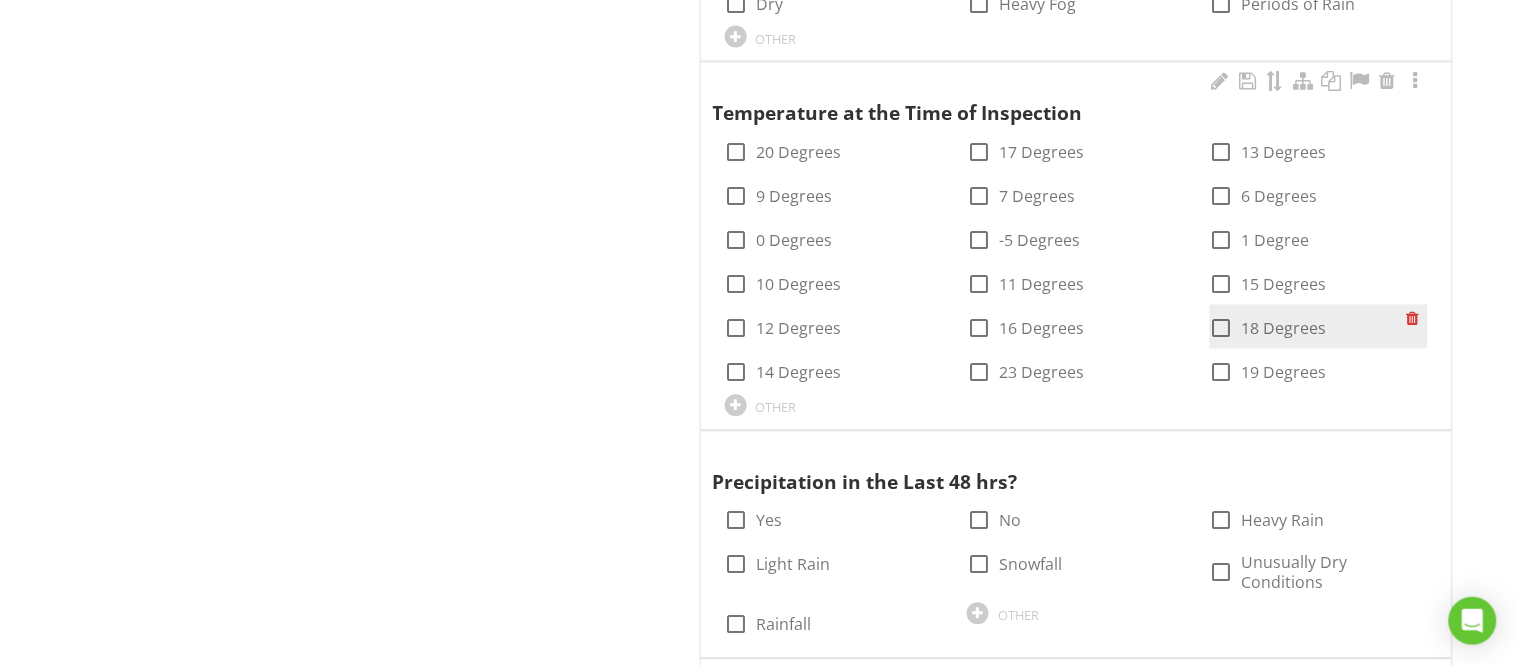 click at bounding box center (1222, 329) 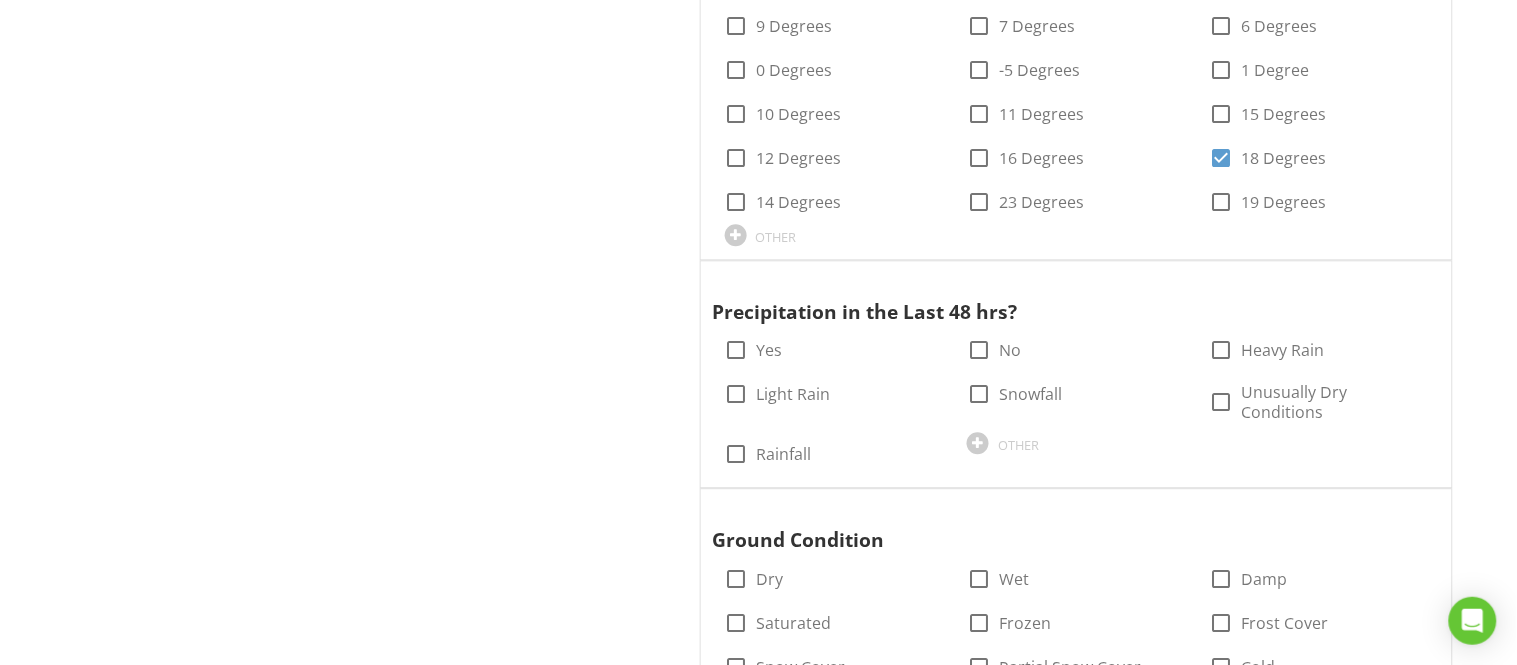 scroll, scrollTop: 3033, scrollLeft: 0, axis: vertical 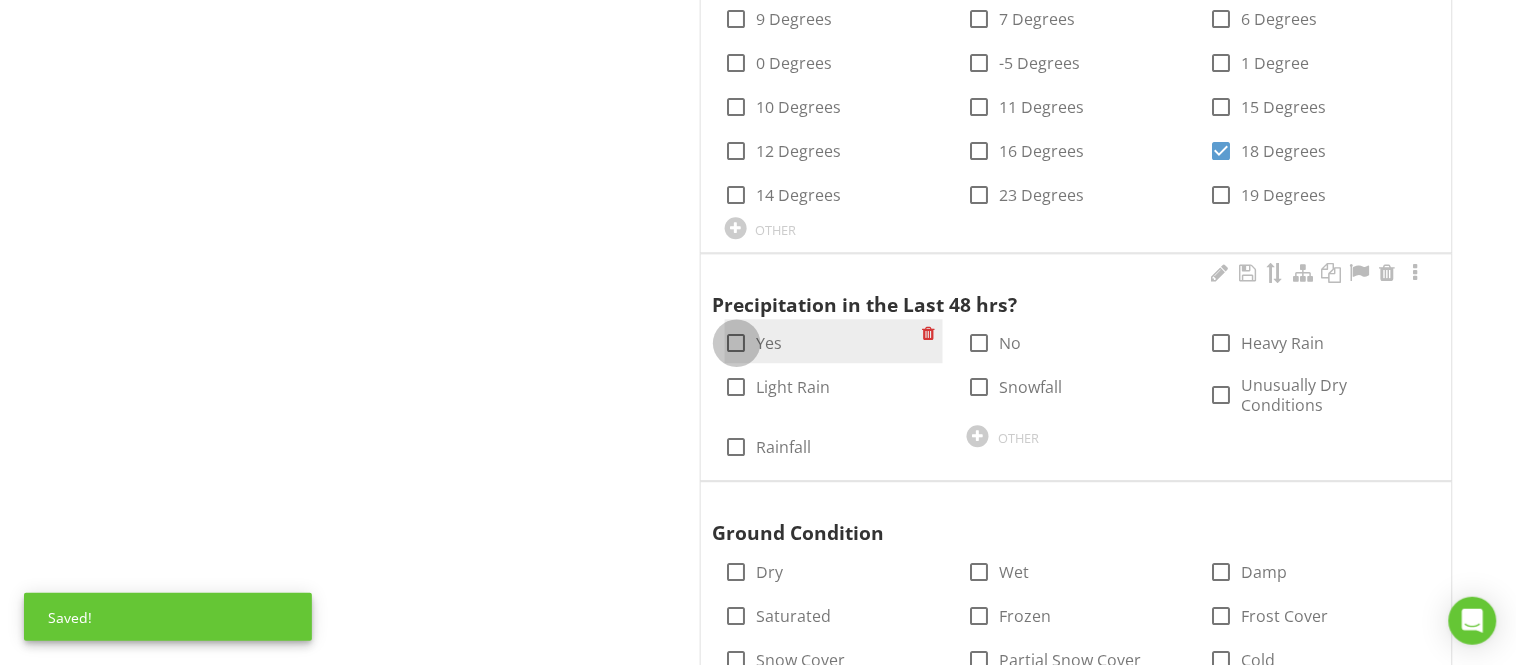 click at bounding box center (737, 343) 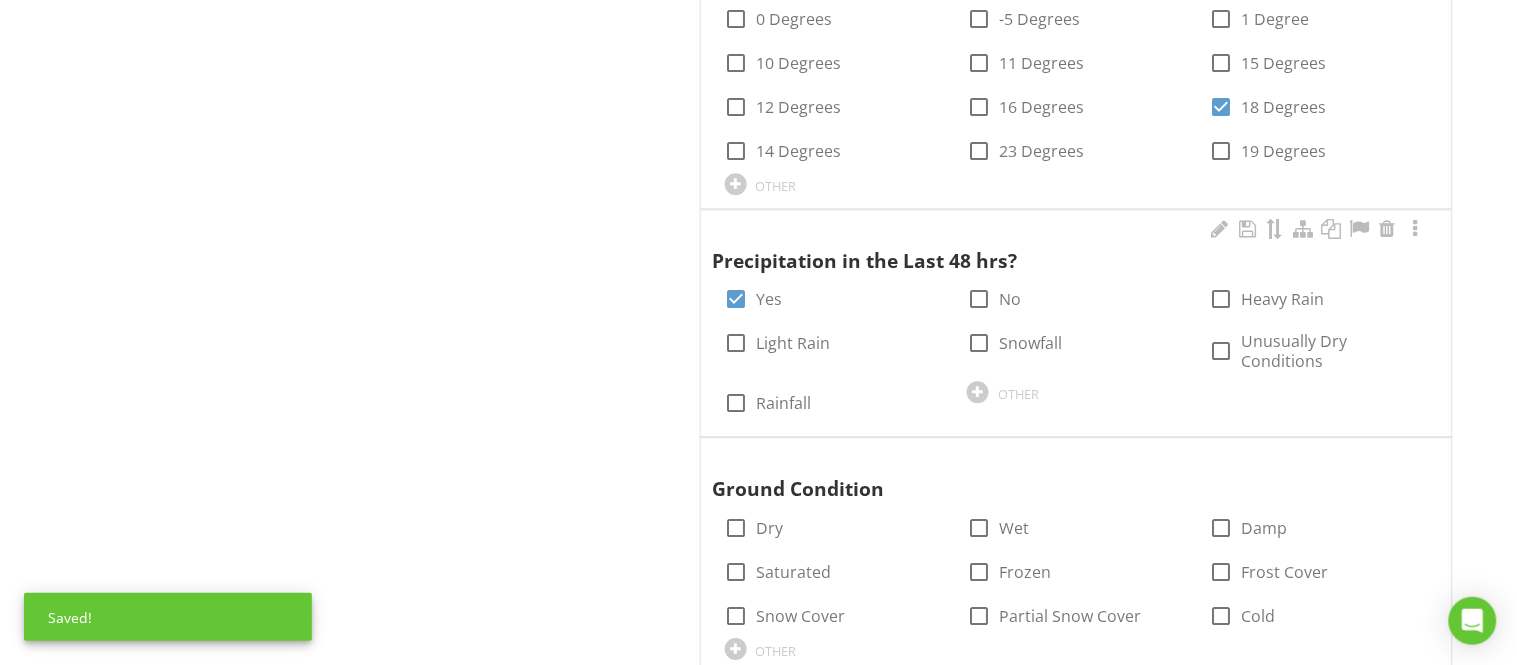 scroll, scrollTop: 3122, scrollLeft: 0, axis: vertical 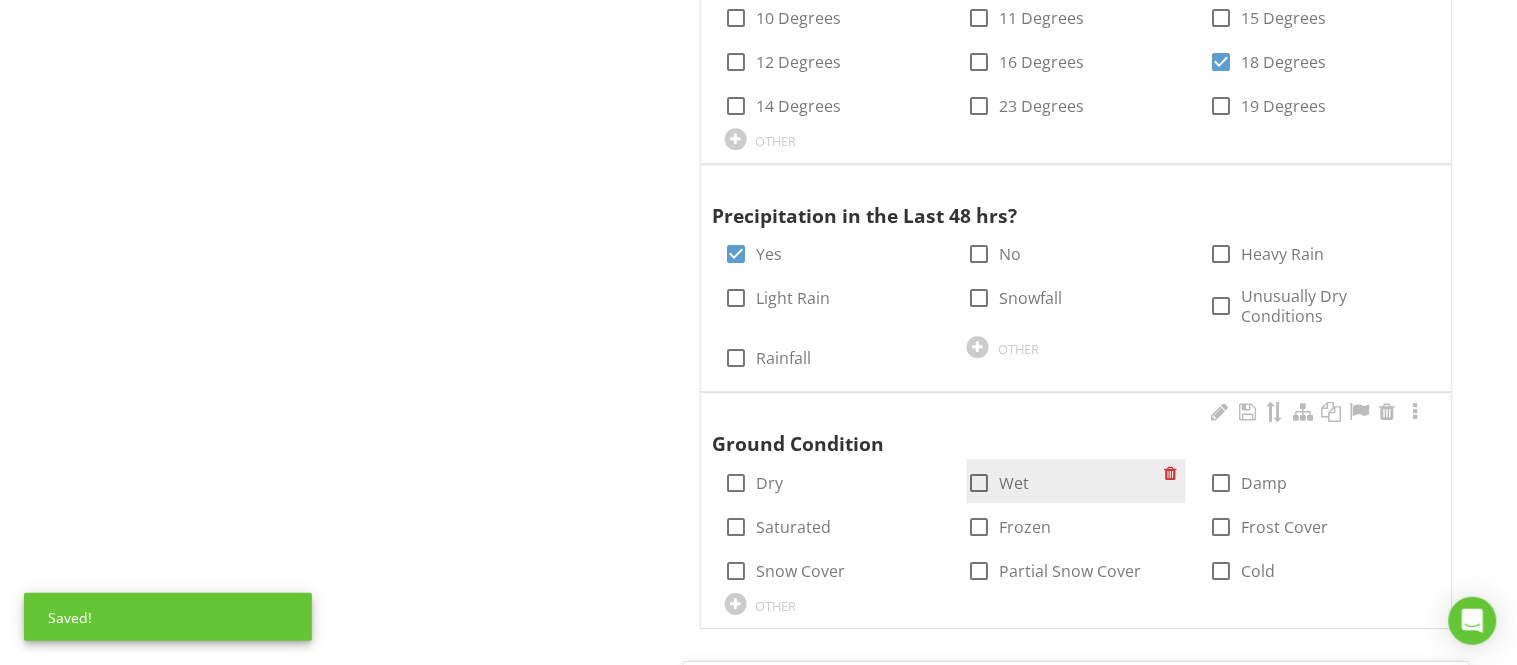 click at bounding box center [979, 483] 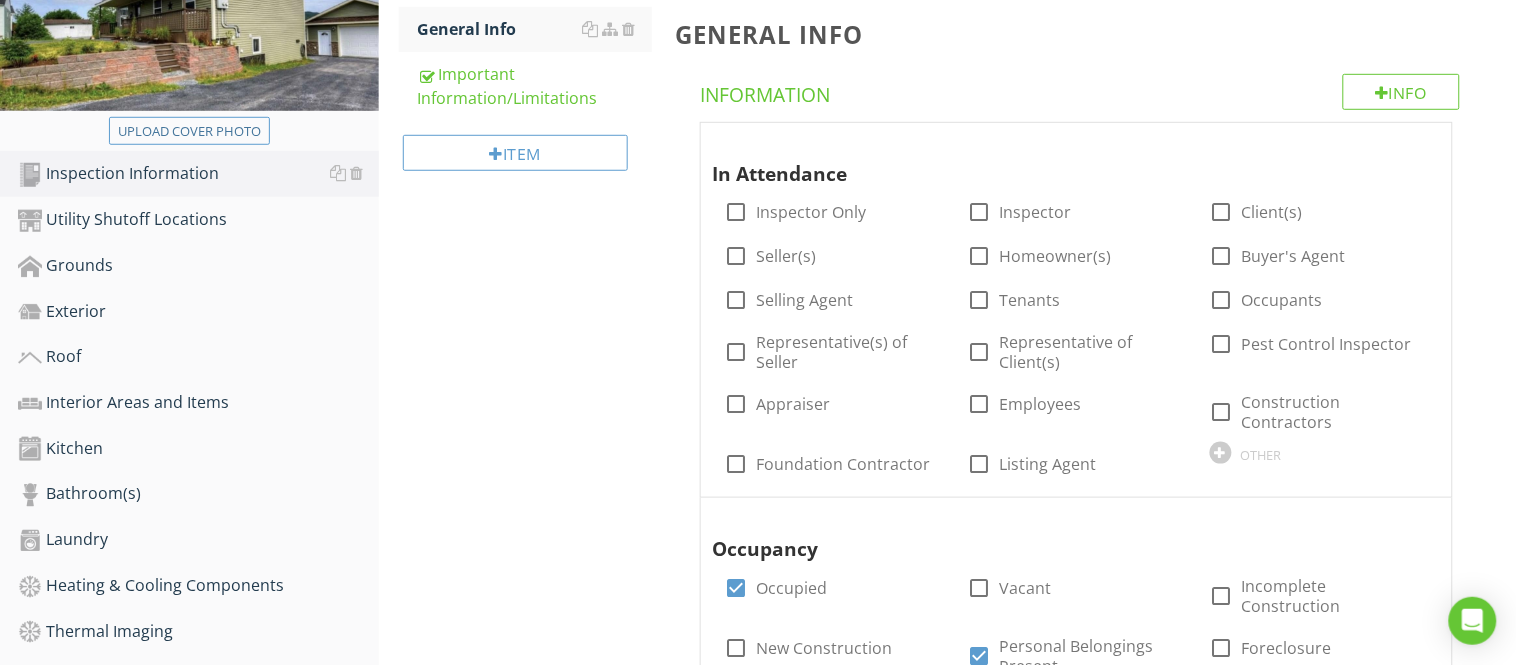scroll, scrollTop: 320, scrollLeft: 0, axis: vertical 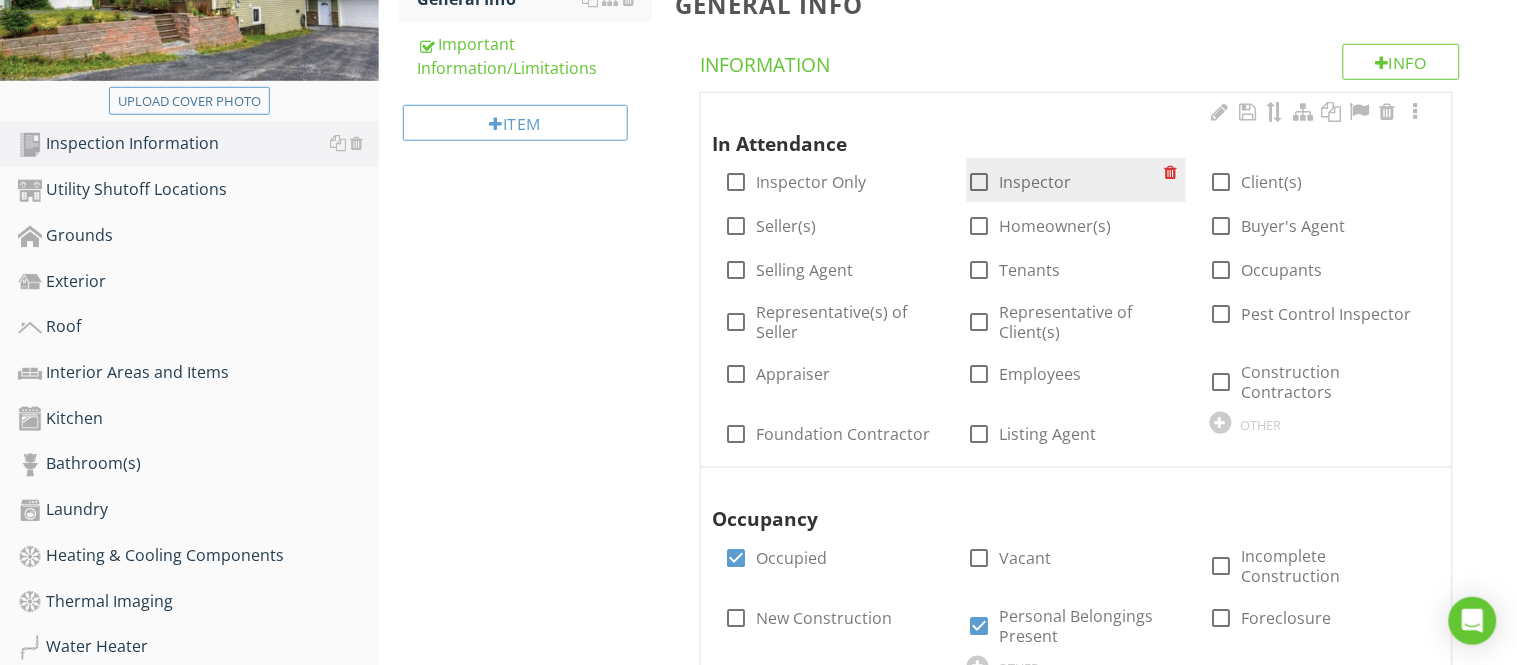 click at bounding box center (979, 182) 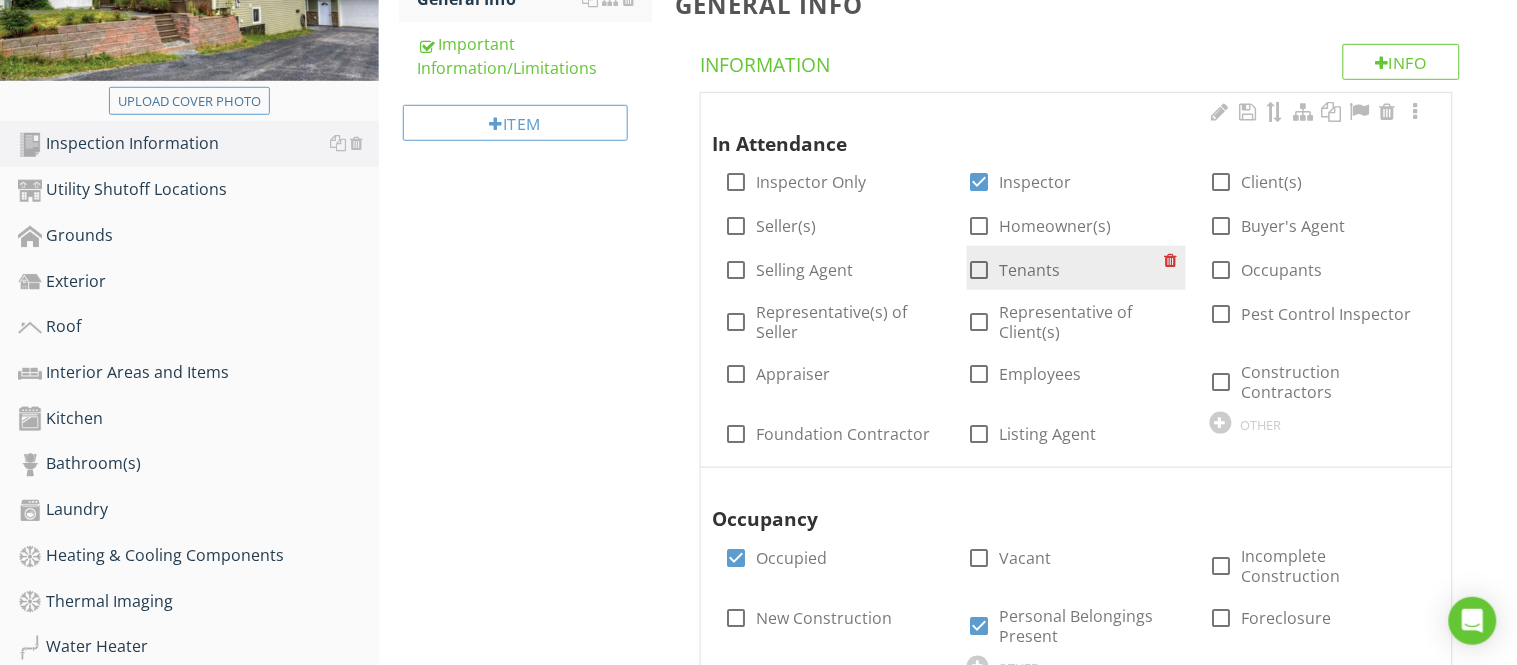 click on "check_box_outline_blank Tenants" at bounding box center (1076, 268) 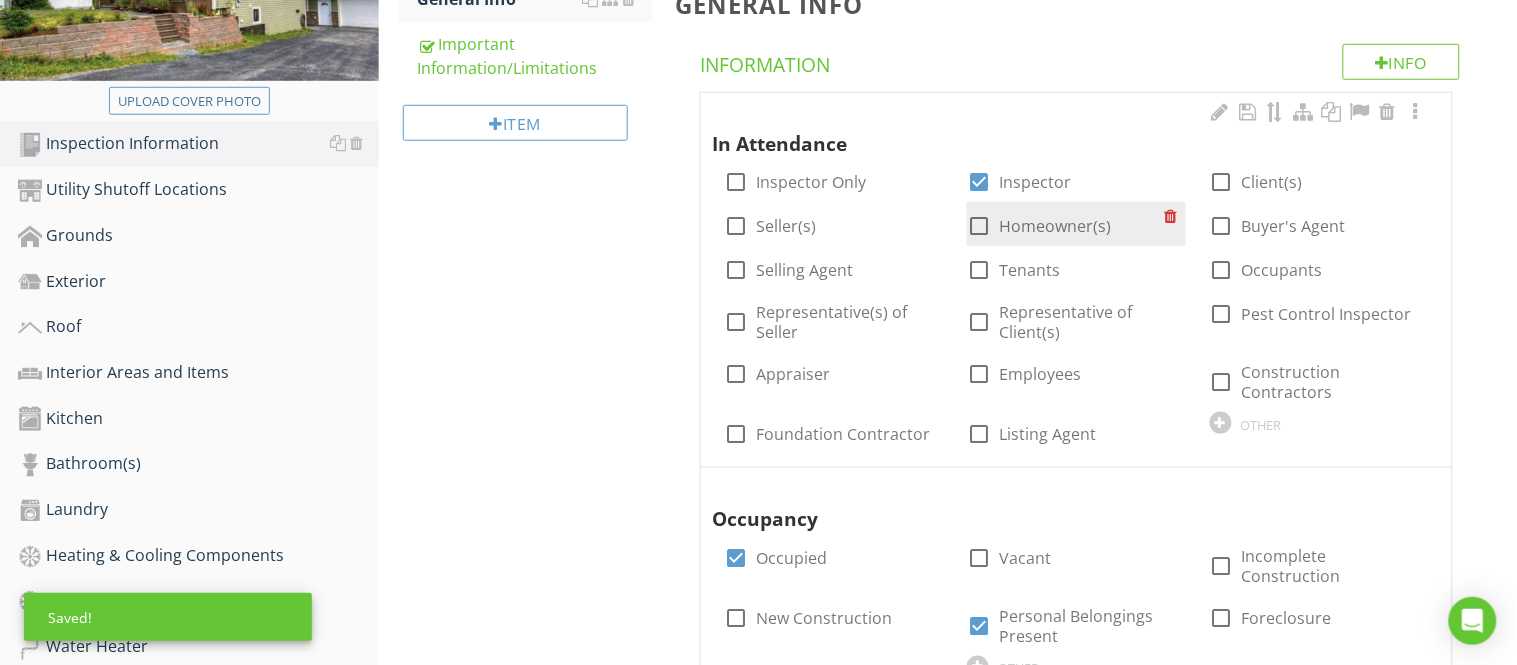 click at bounding box center [979, 226] 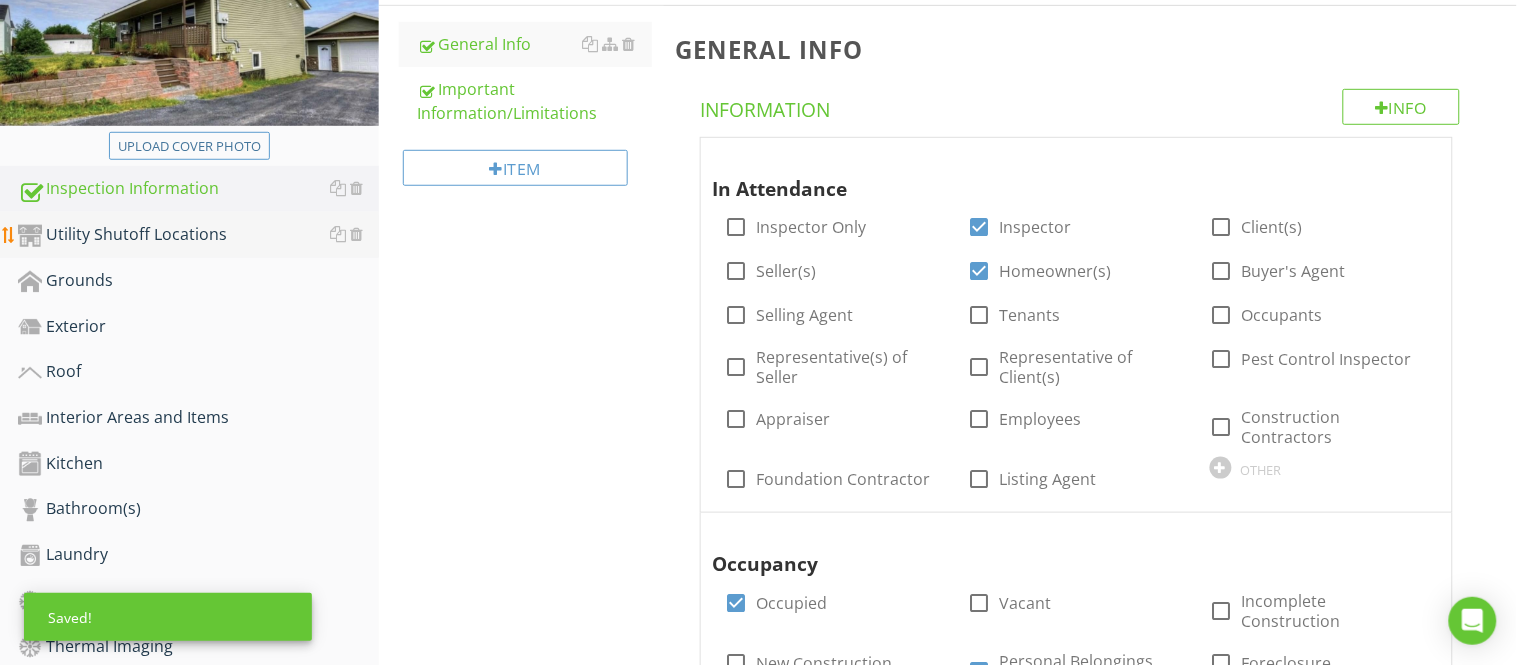scroll, scrollTop: 231, scrollLeft: 0, axis: vertical 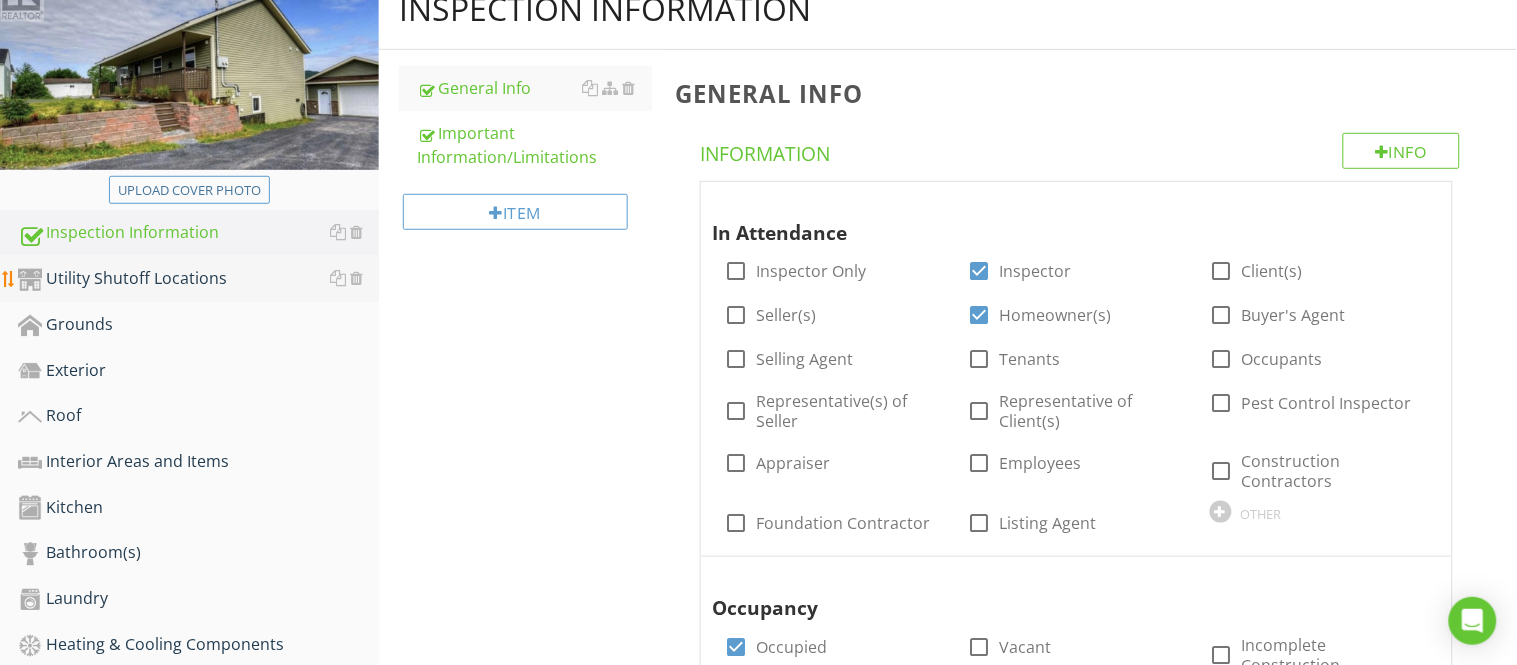click on "Utility Shutoff Locations" at bounding box center [198, 279] 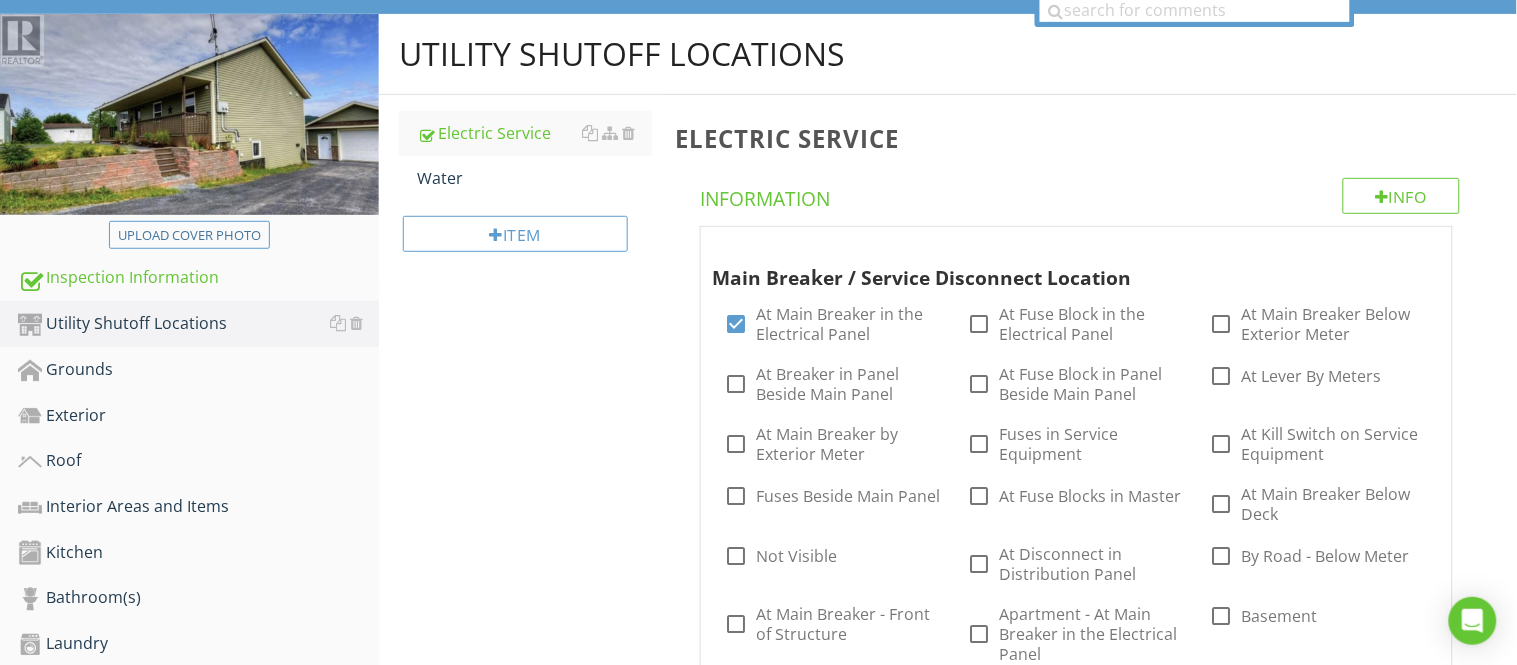 scroll, scrollTop: 142, scrollLeft: 0, axis: vertical 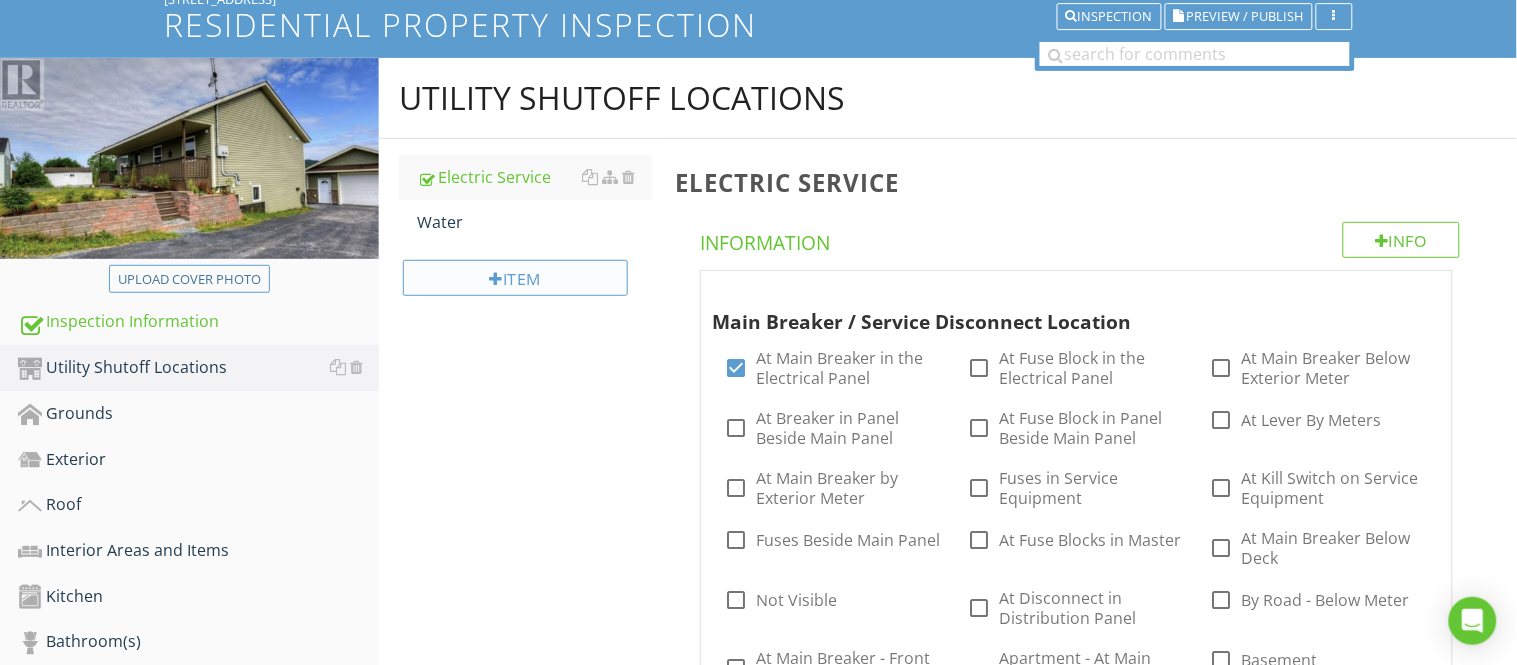 click on "Item" at bounding box center [515, 278] 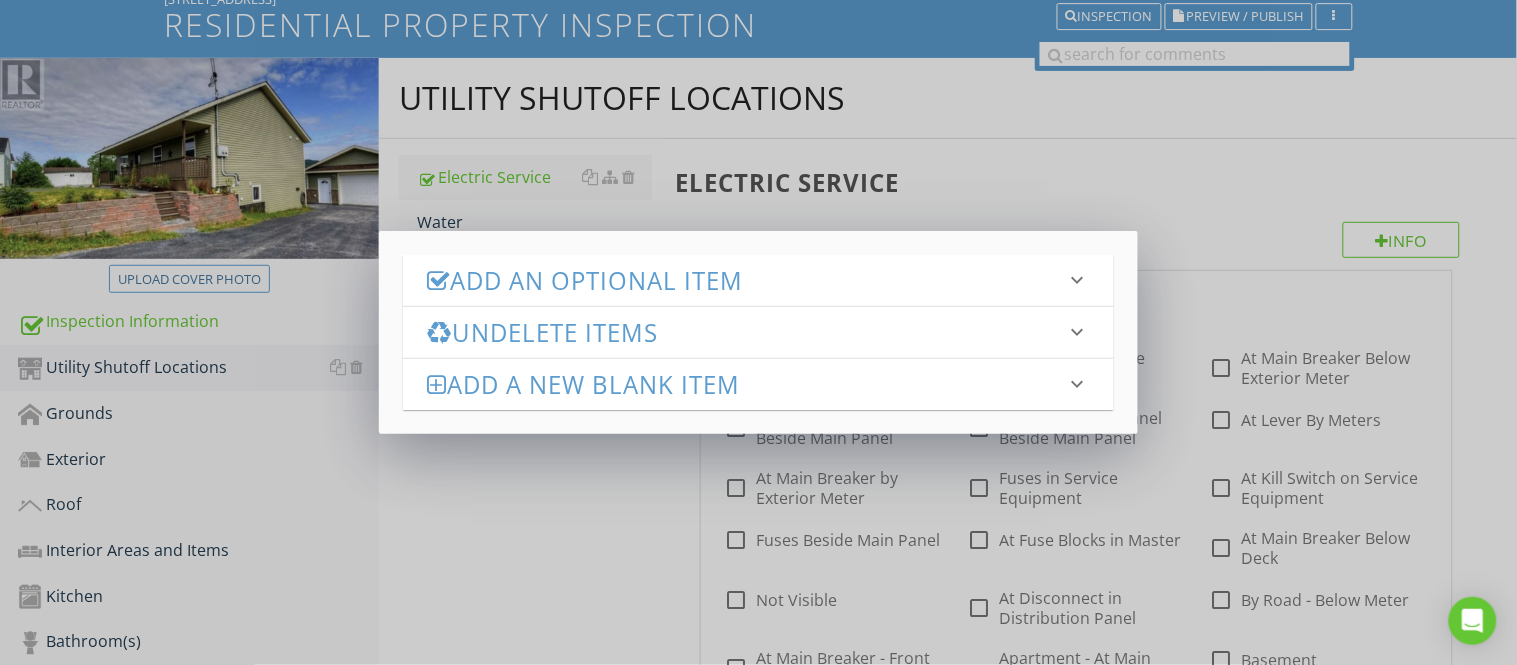 click on "Add an Optional Item" at bounding box center [746, 280] 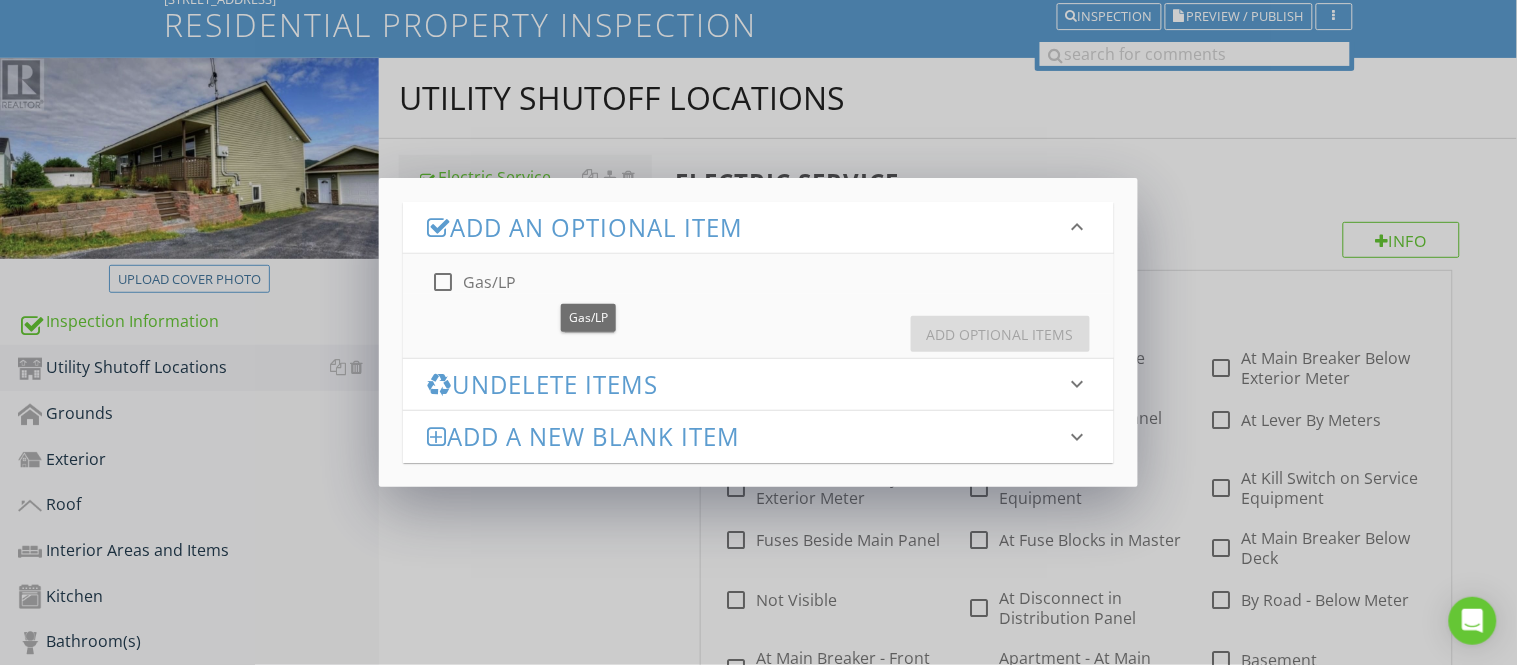 click on "Gas/LP" at bounding box center [489, 282] 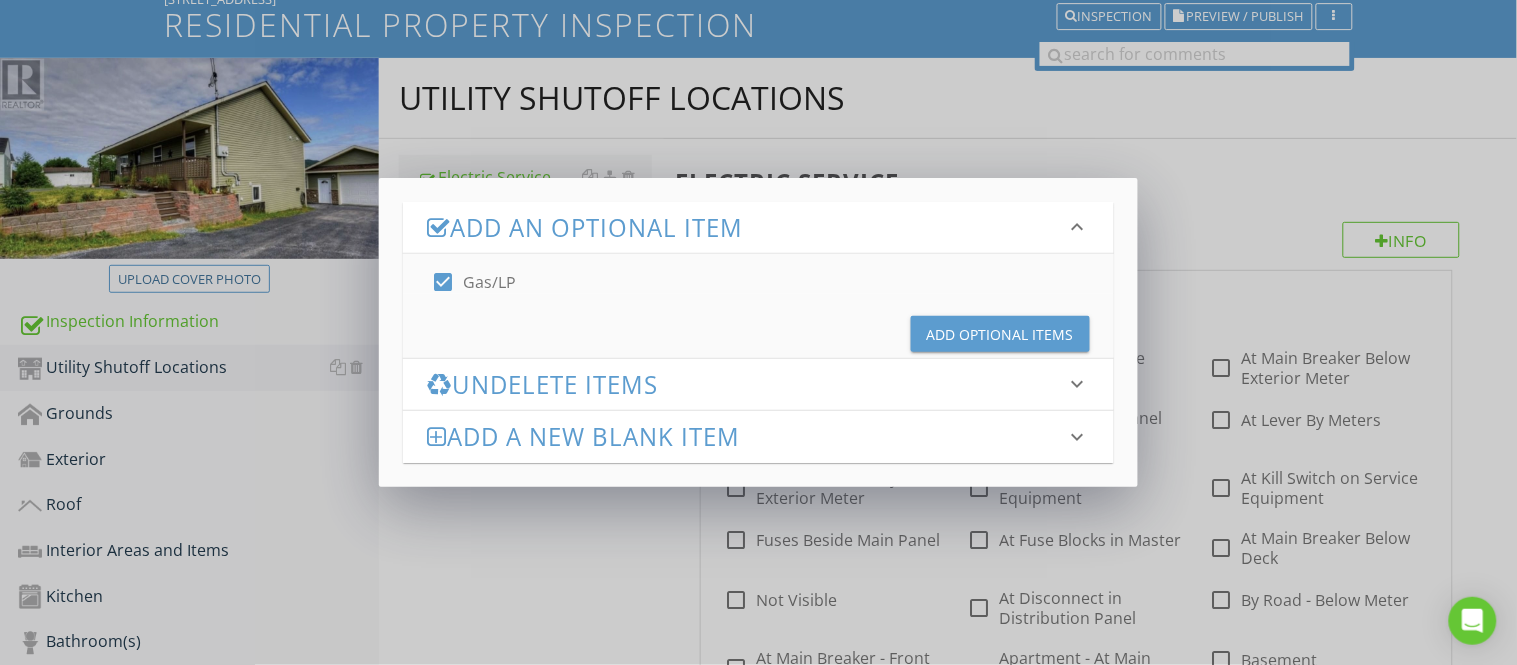 click on "Add Optional Items" at bounding box center [1000, 334] 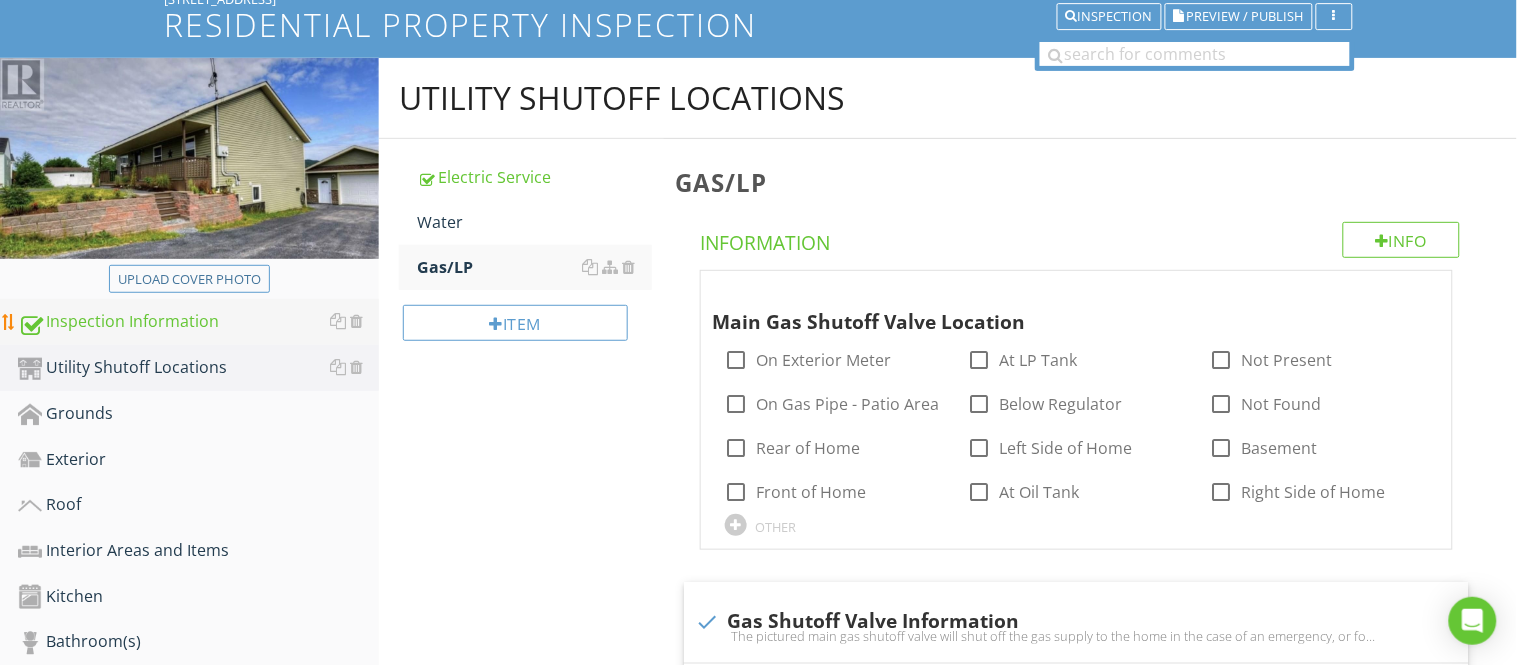 click on "Inspection Information" at bounding box center (198, 322) 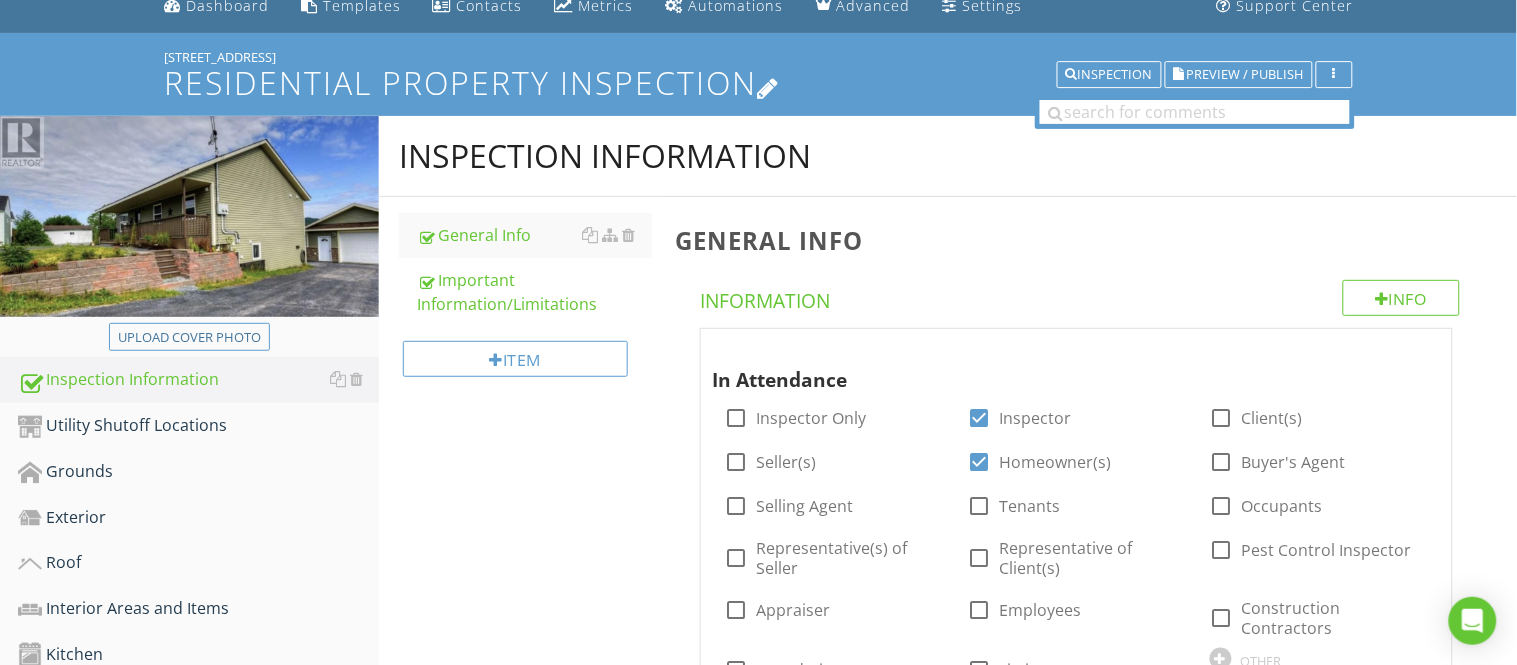 scroll, scrollTop: 53, scrollLeft: 0, axis: vertical 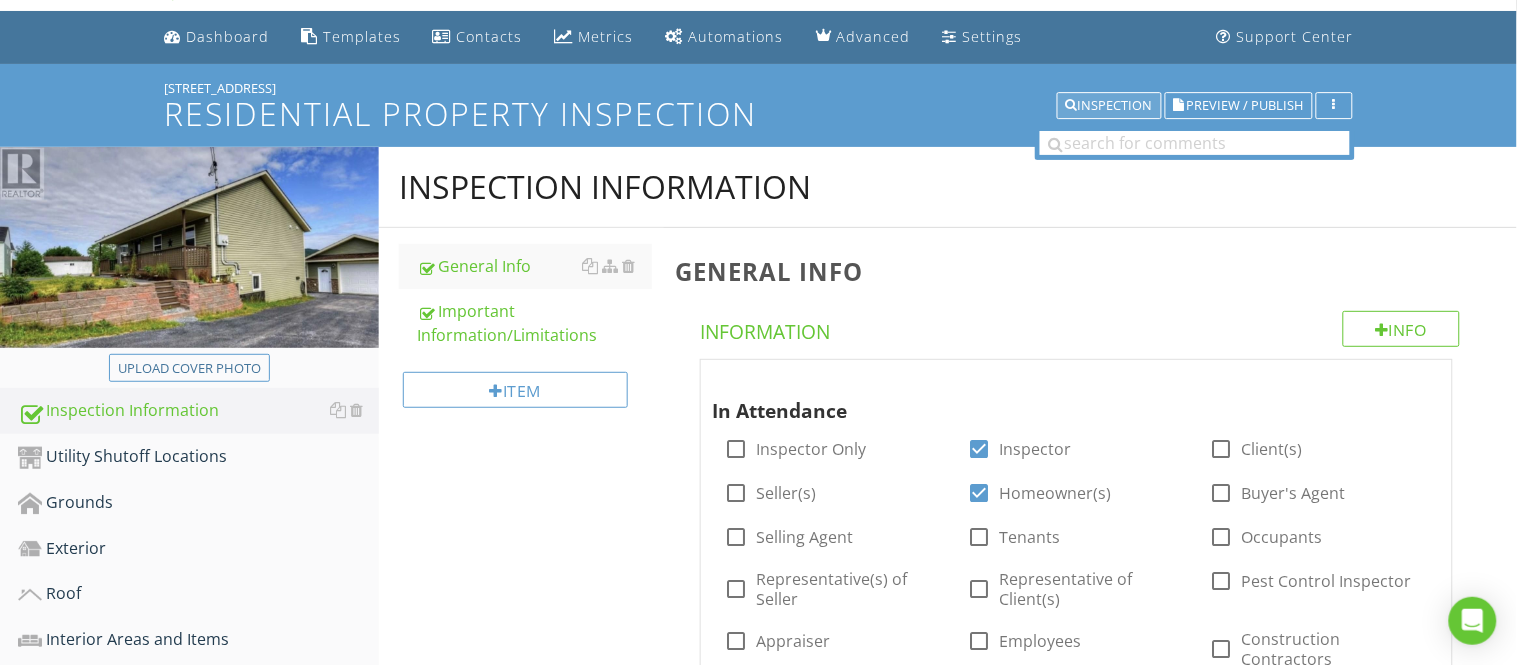 click on "Inspection" at bounding box center (1109, 106) 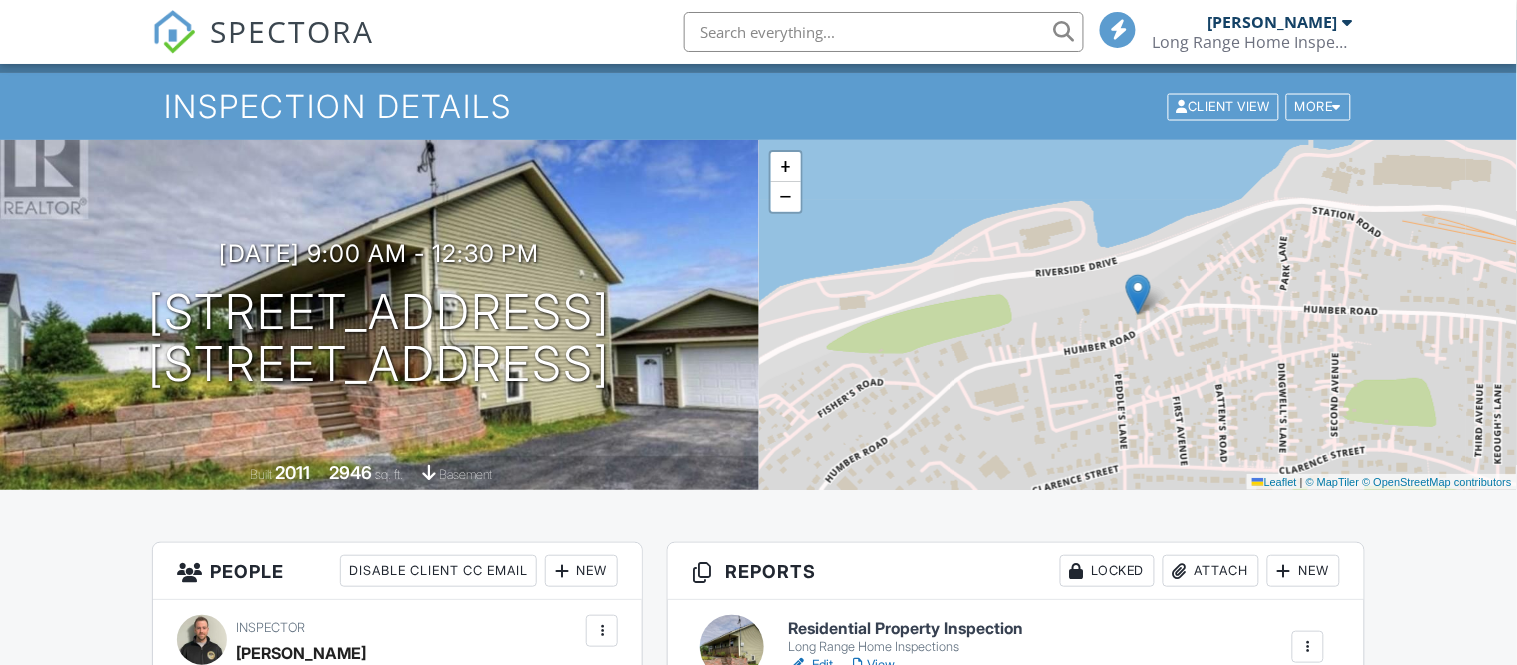 scroll, scrollTop: 44, scrollLeft: 0, axis: vertical 